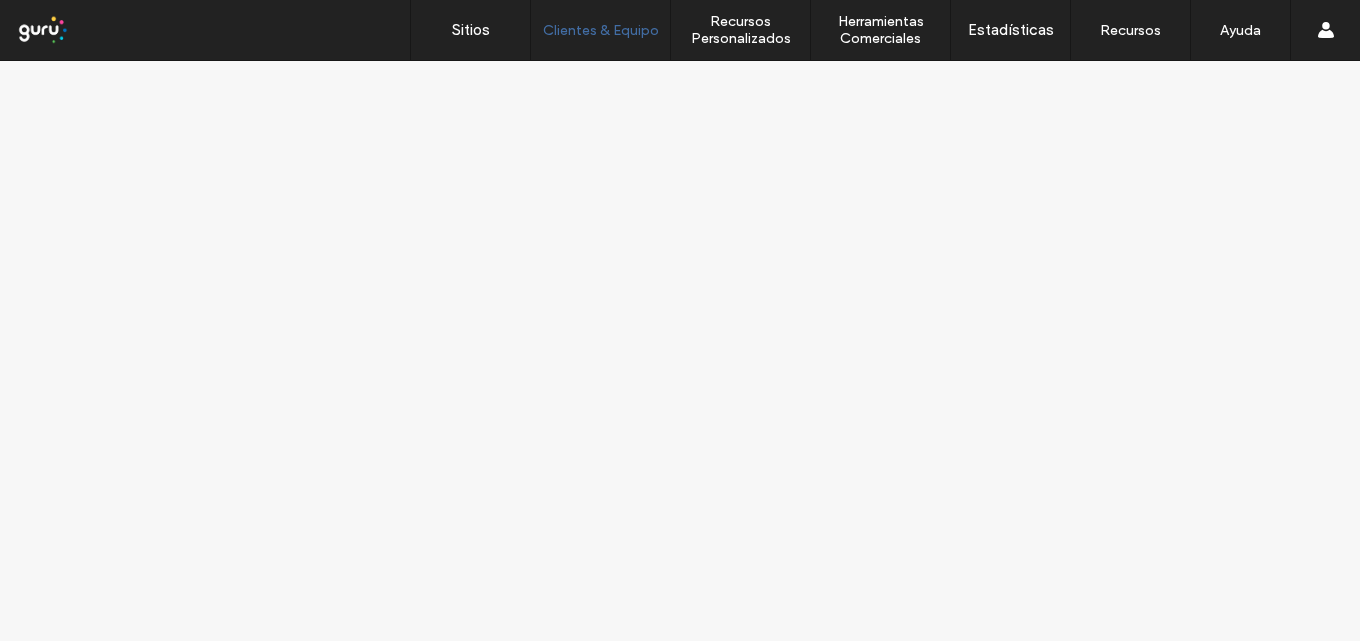 scroll, scrollTop: 0, scrollLeft: 0, axis: both 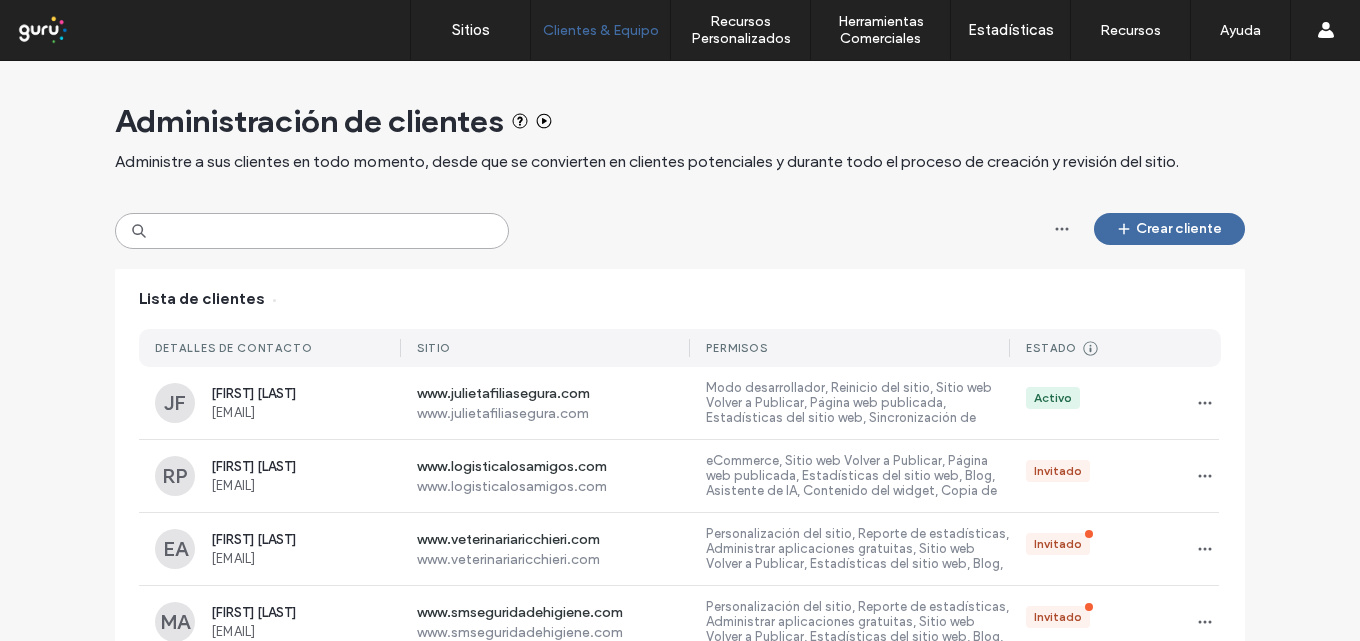 click at bounding box center (312, 231) 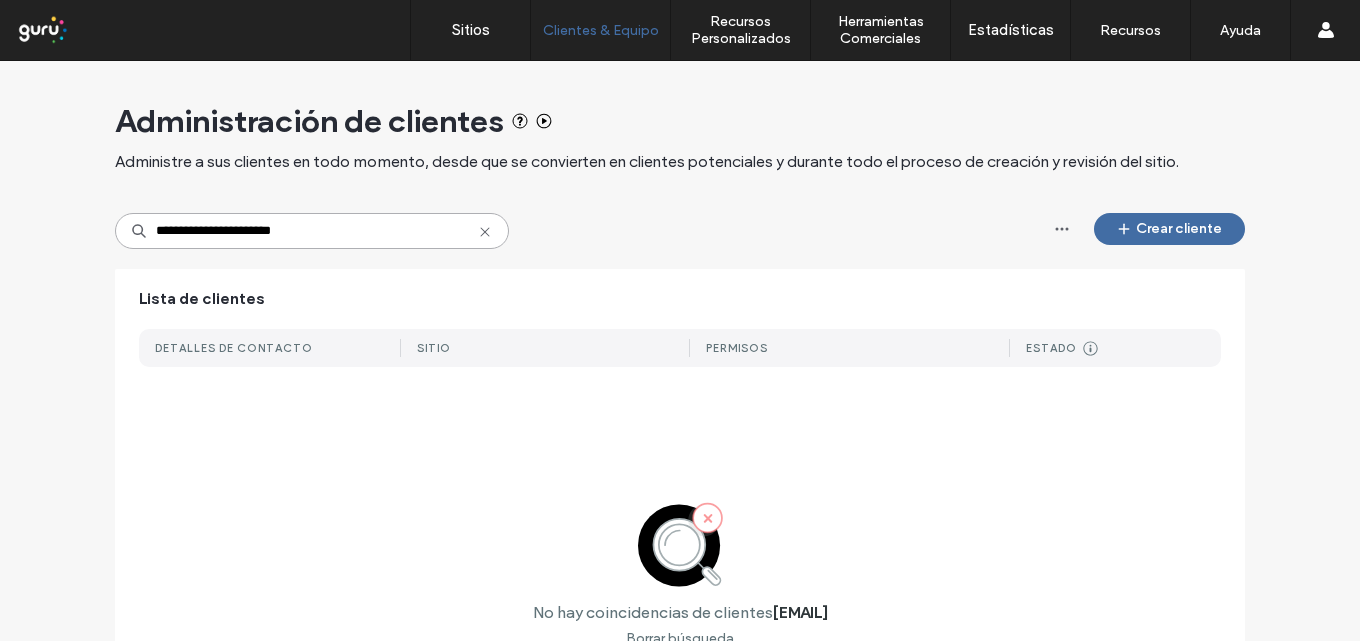 type on "**********" 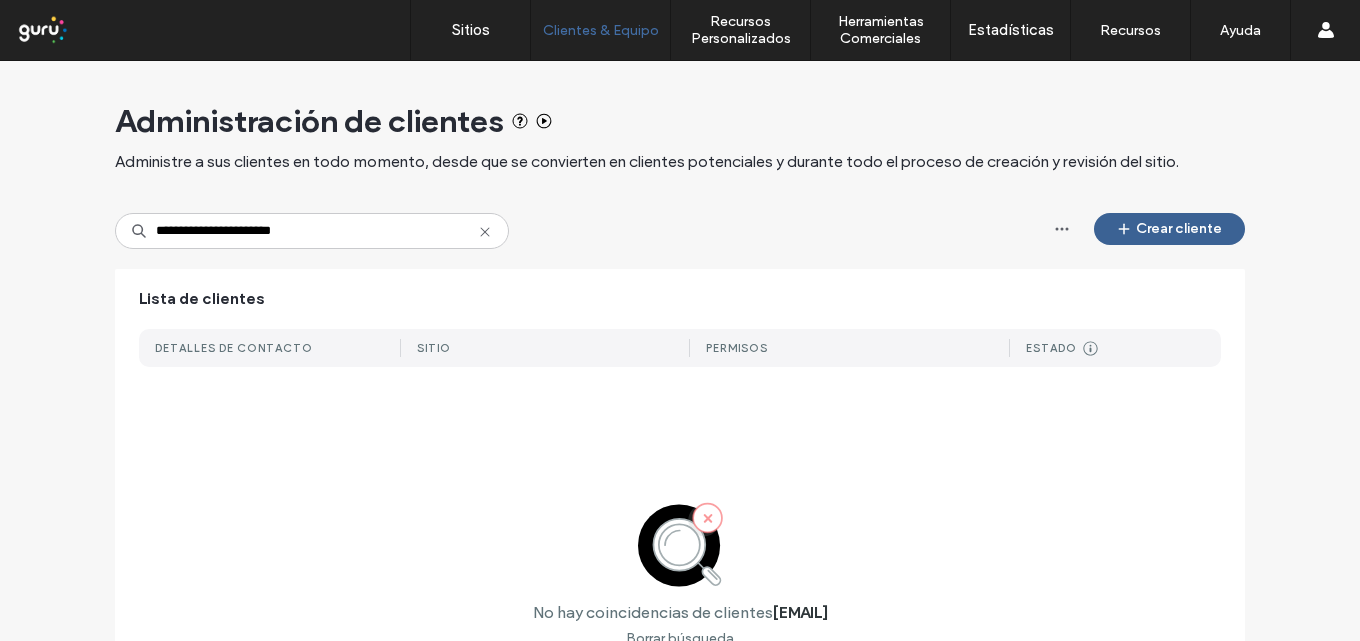 drag, startPoint x: 1169, startPoint y: 211, endPoint x: 1169, endPoint y: 223, distance: 12 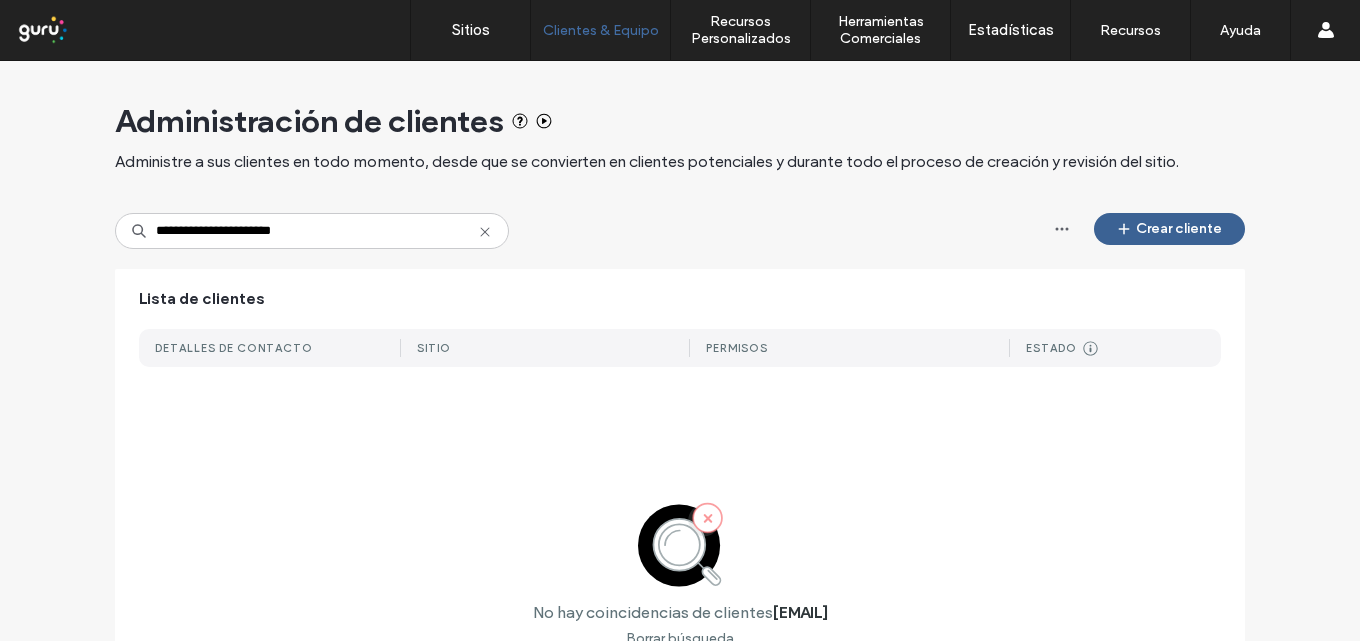 click on "Crear cliente" at bounding box center (1169, 229) 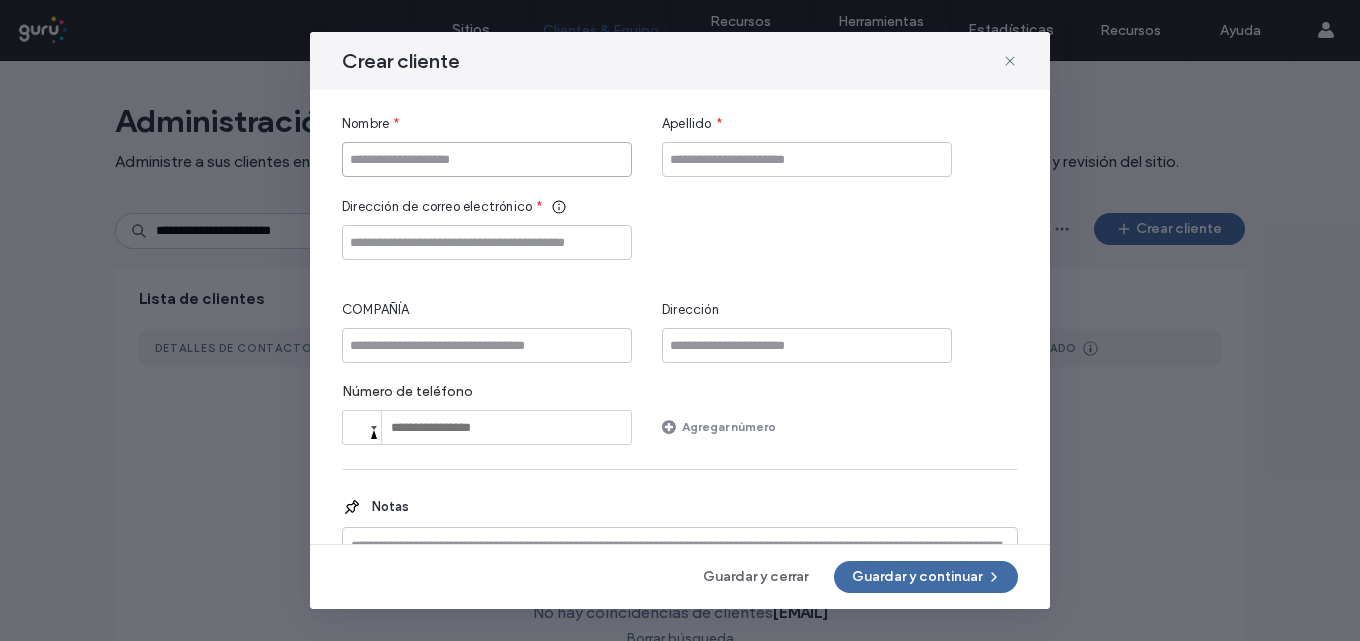 click at bounding box center [487, 159] 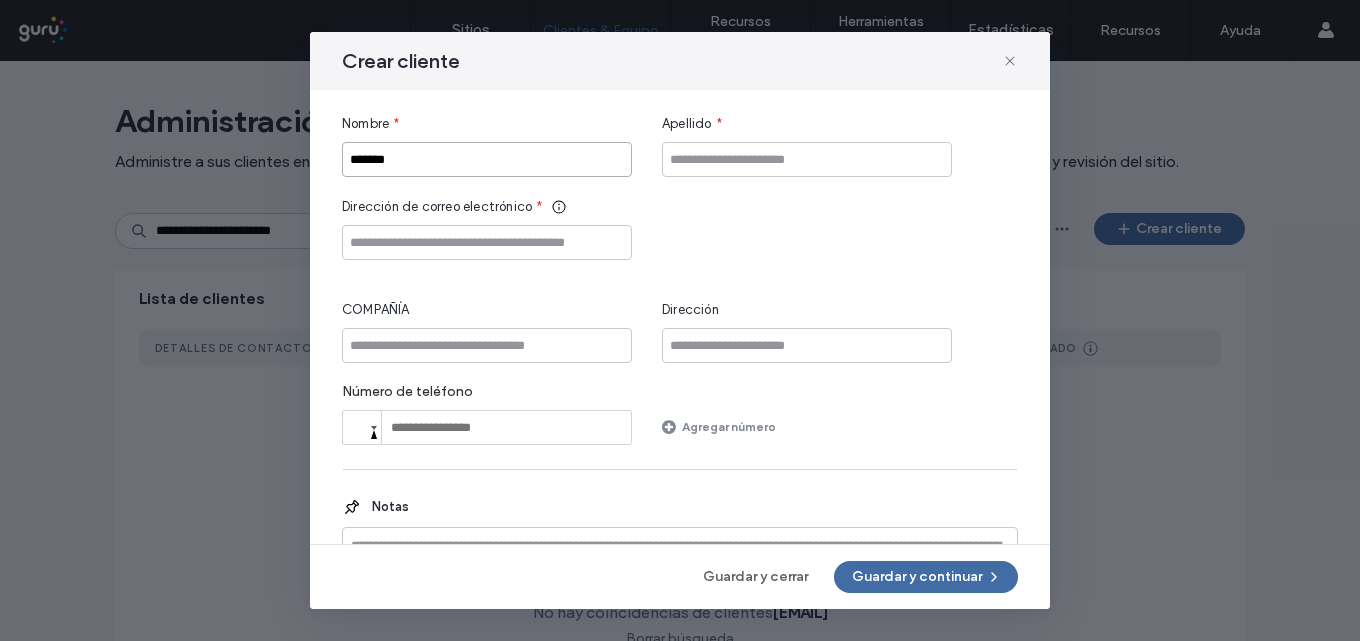 type on "*******" 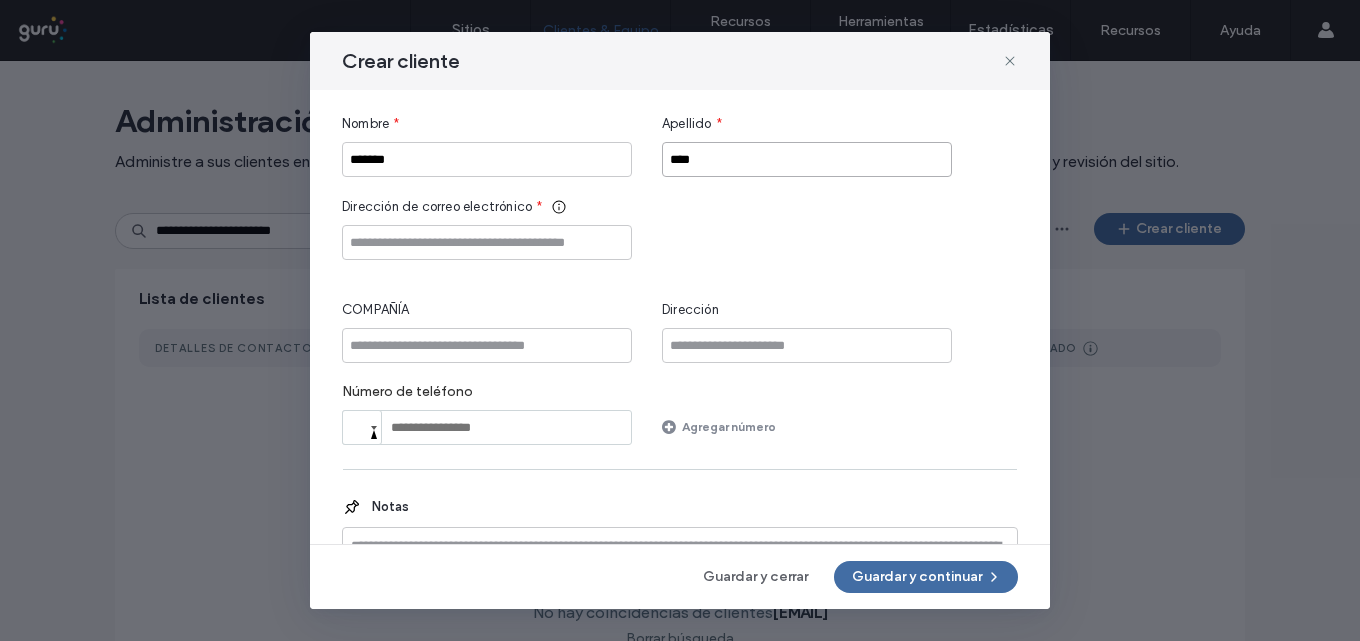 type on "****" 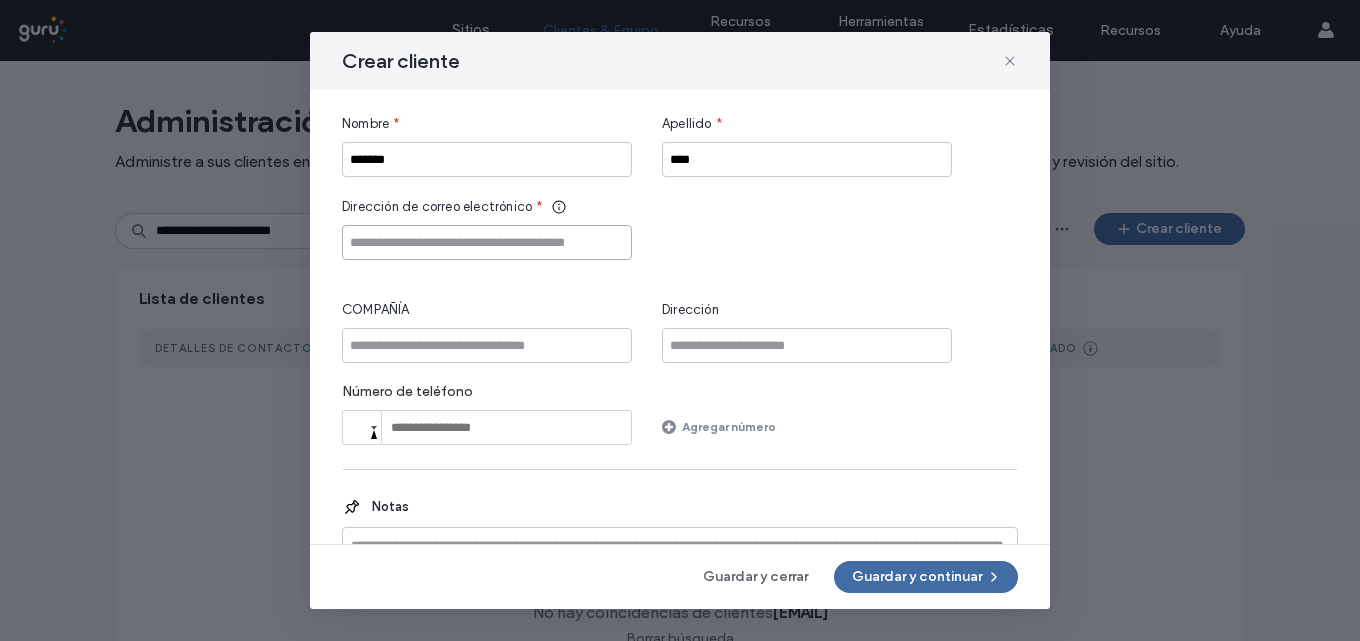click at bounding box center (487, 242) 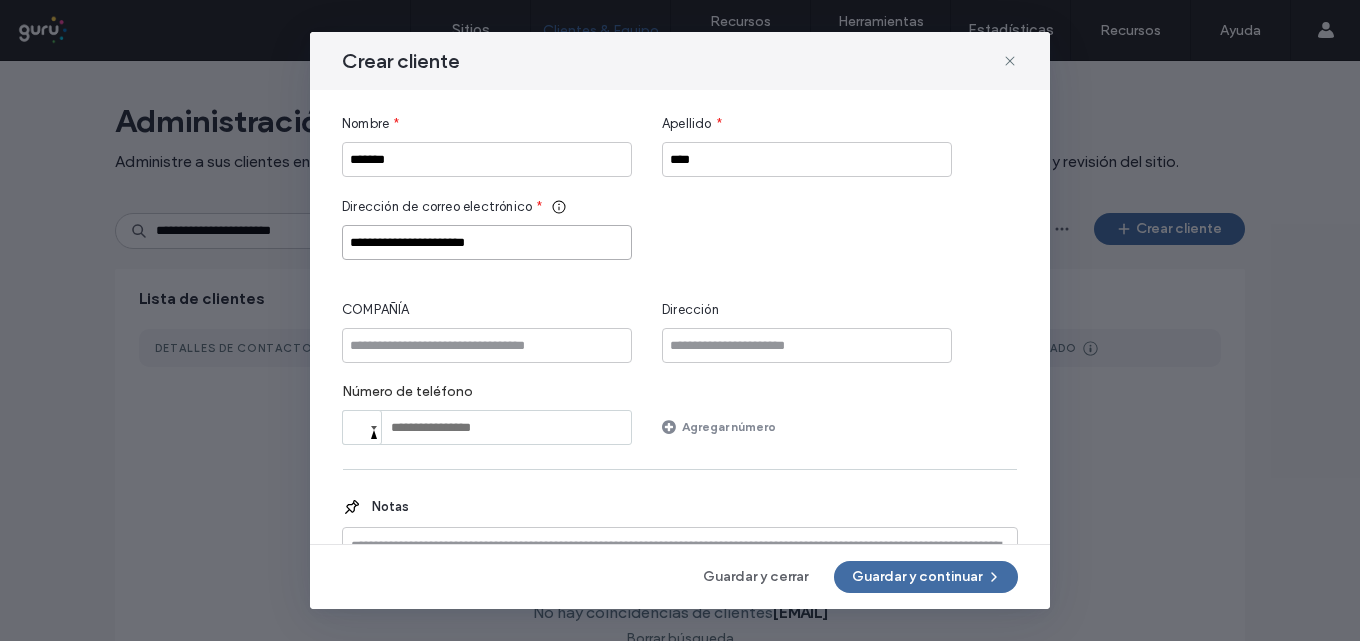 type on "**********" 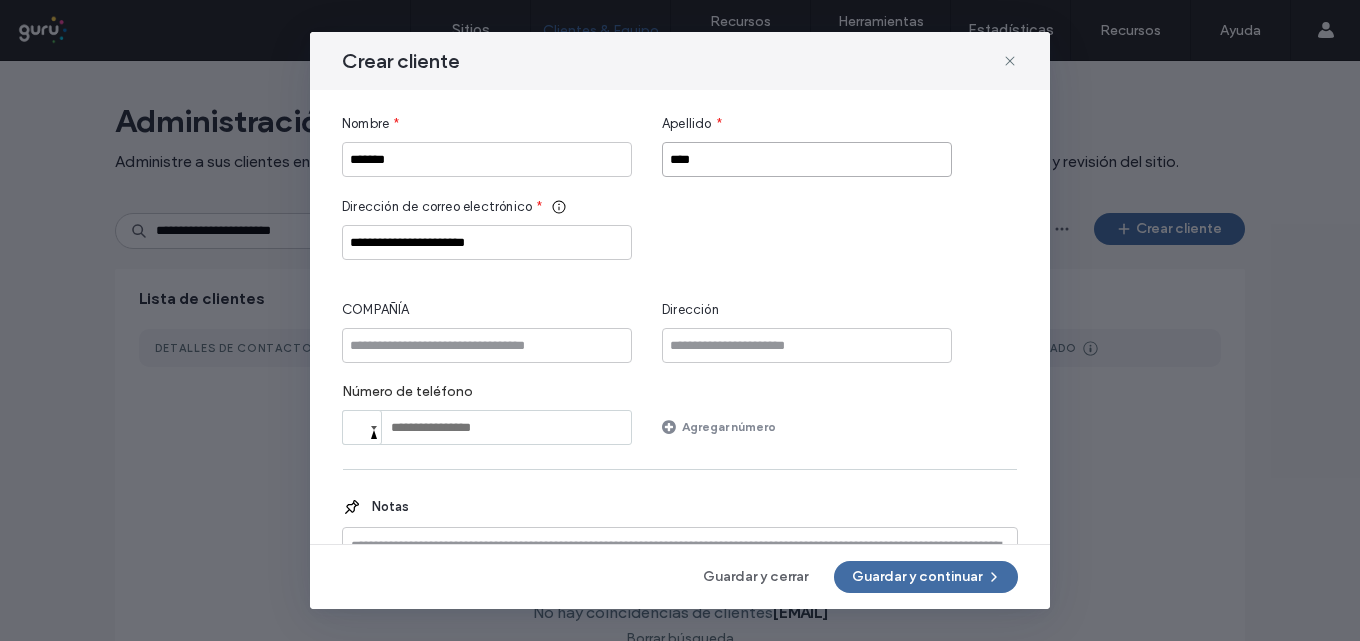 click on "****" at bounding box center (807, 159) 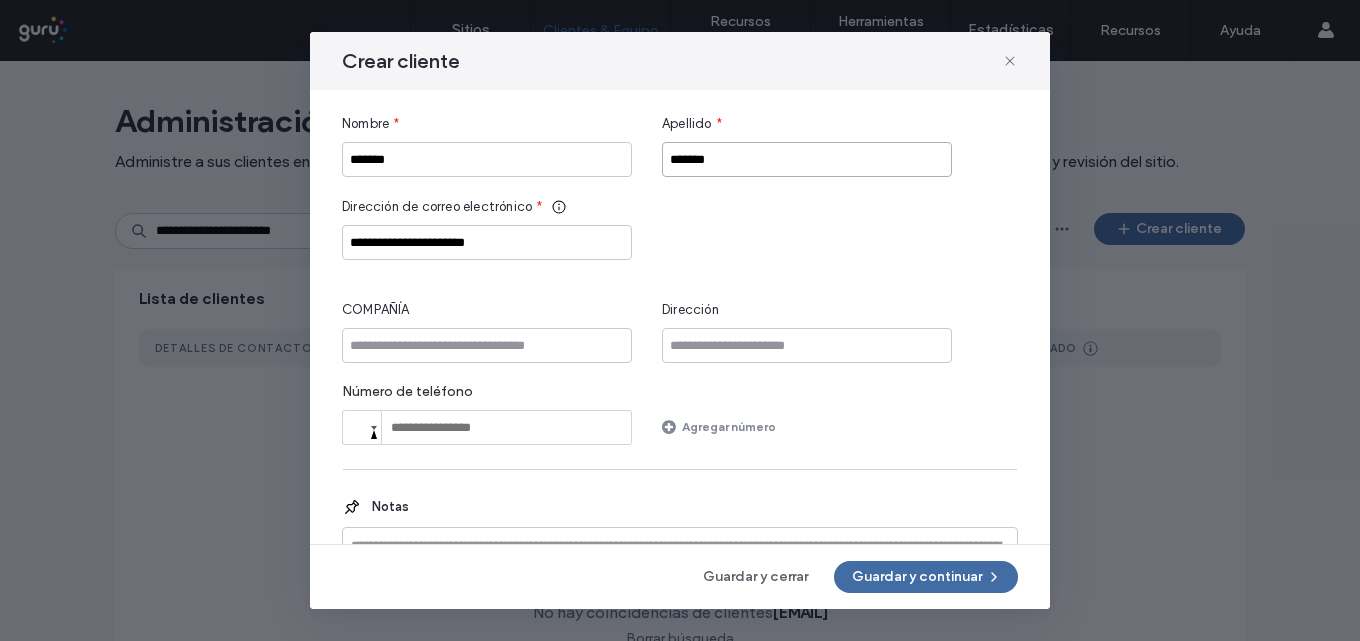 type on "*******" 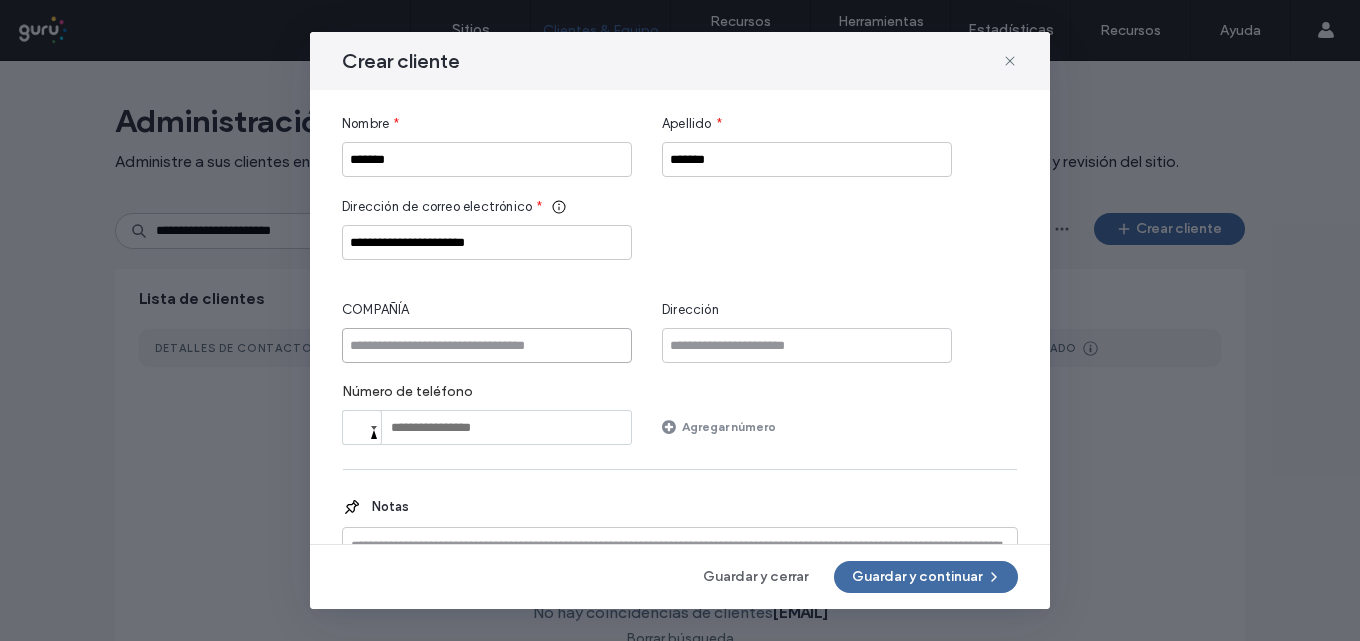 click at bounding box center [487, 345] 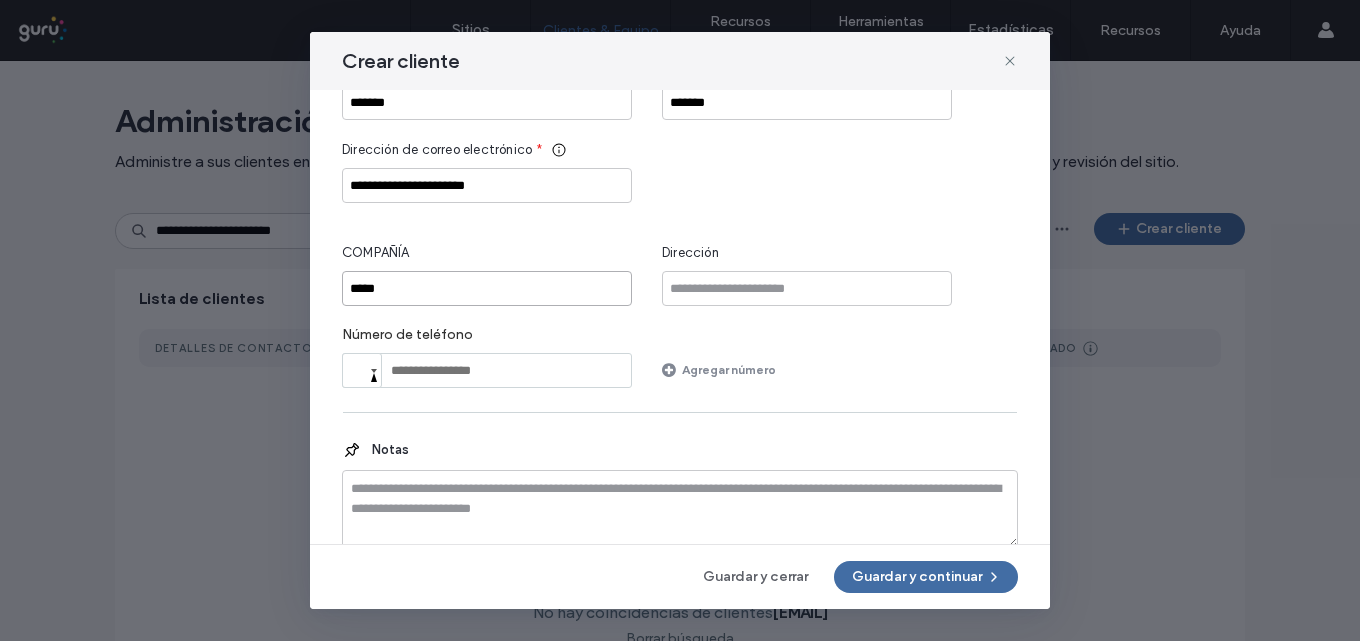 scroll, scrollTop: 88, scrollLeft: 0, axis: vertical 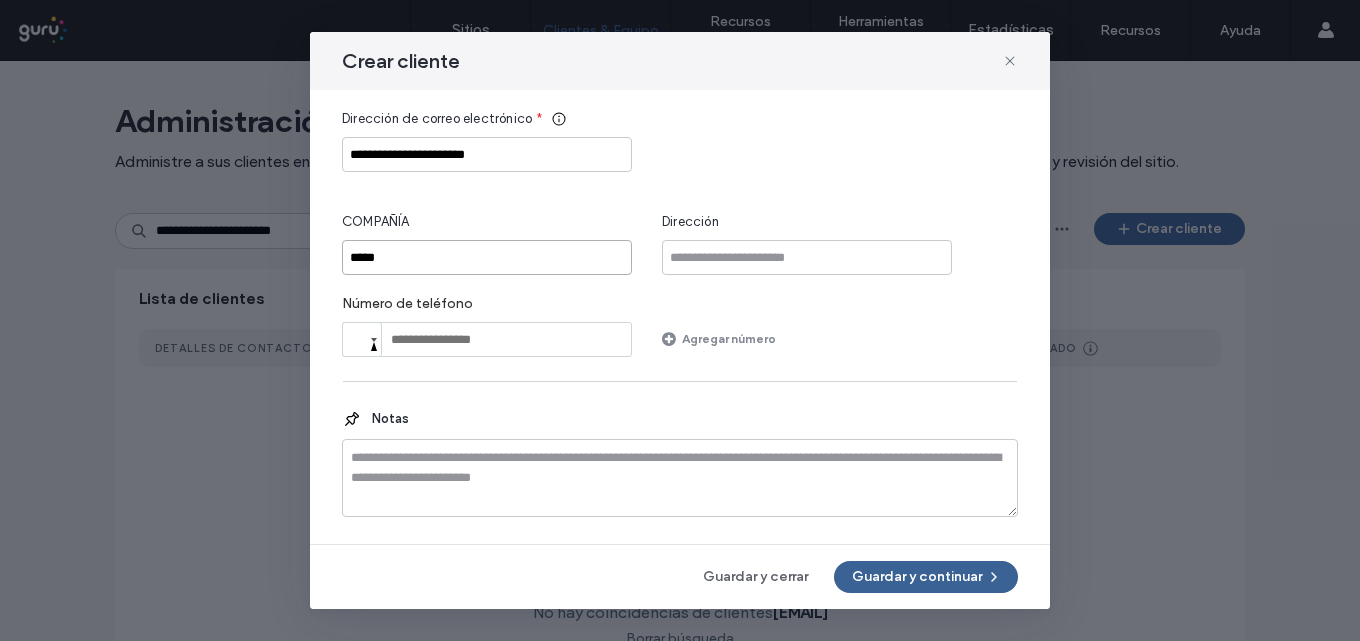 type on "*****" 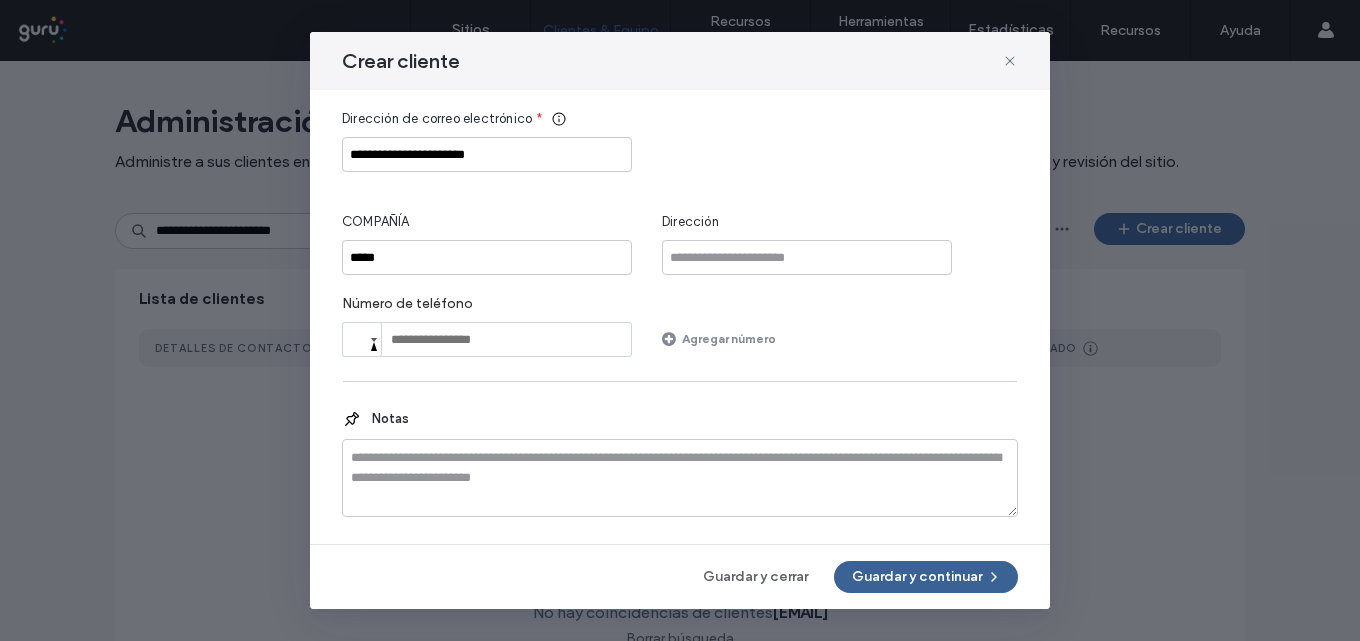 click on "Guardar y continuar" at bounding box center (926, 577) 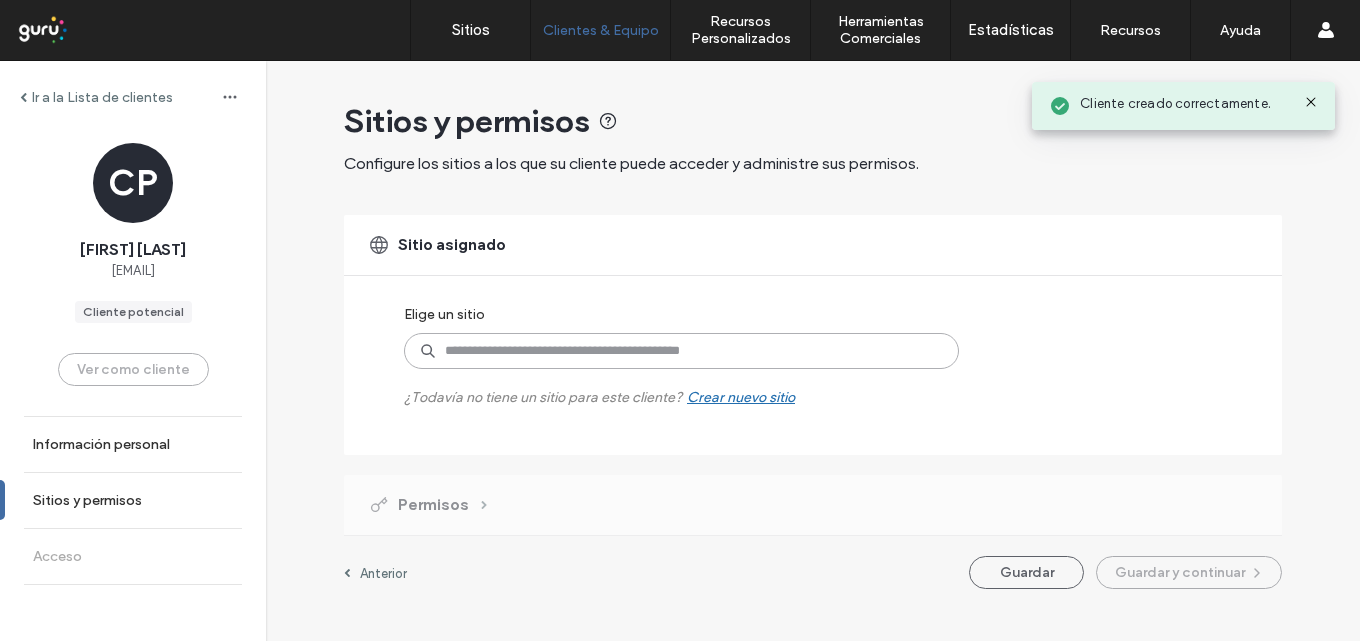 click at bounding box center (681, 351) 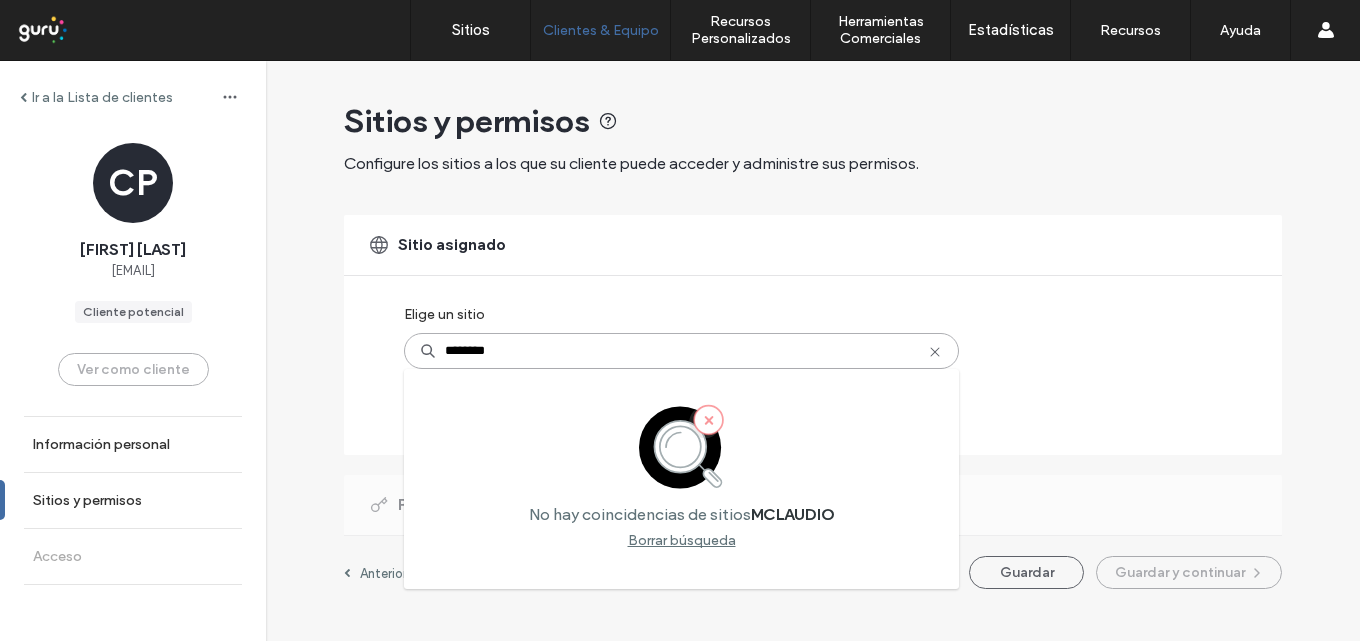 click on "********" at bounding box center (681, 351) 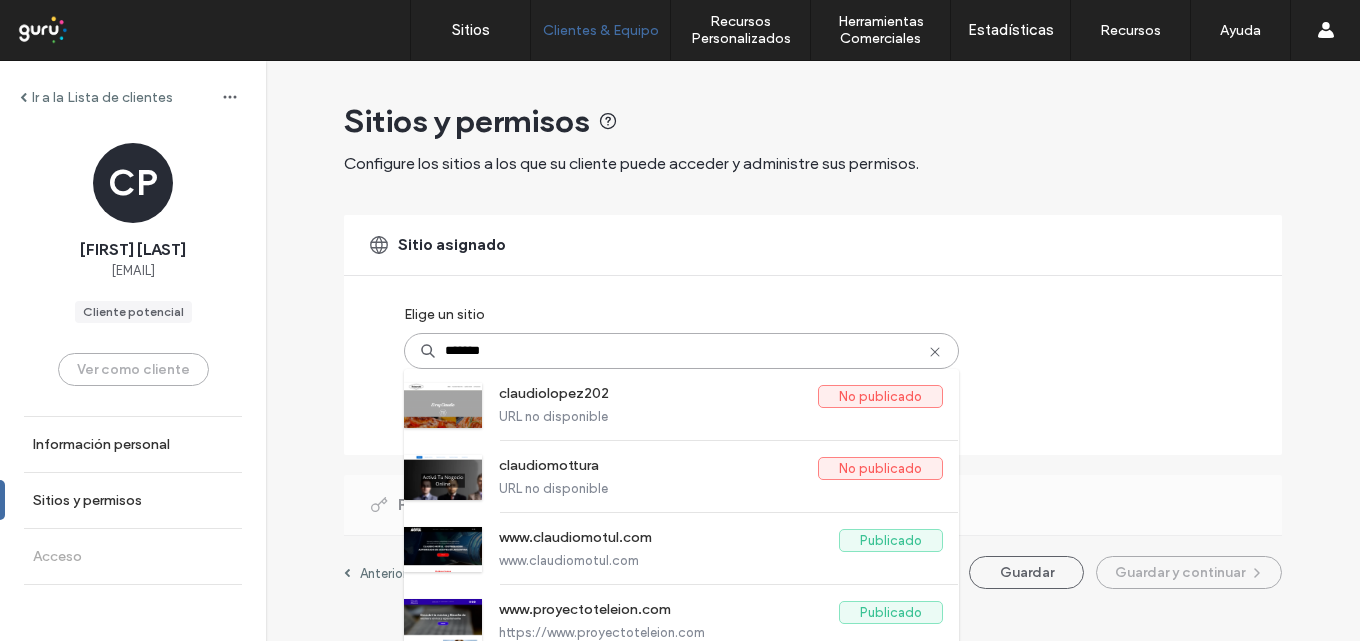 click on "*******" at bounding box center (681, 351) 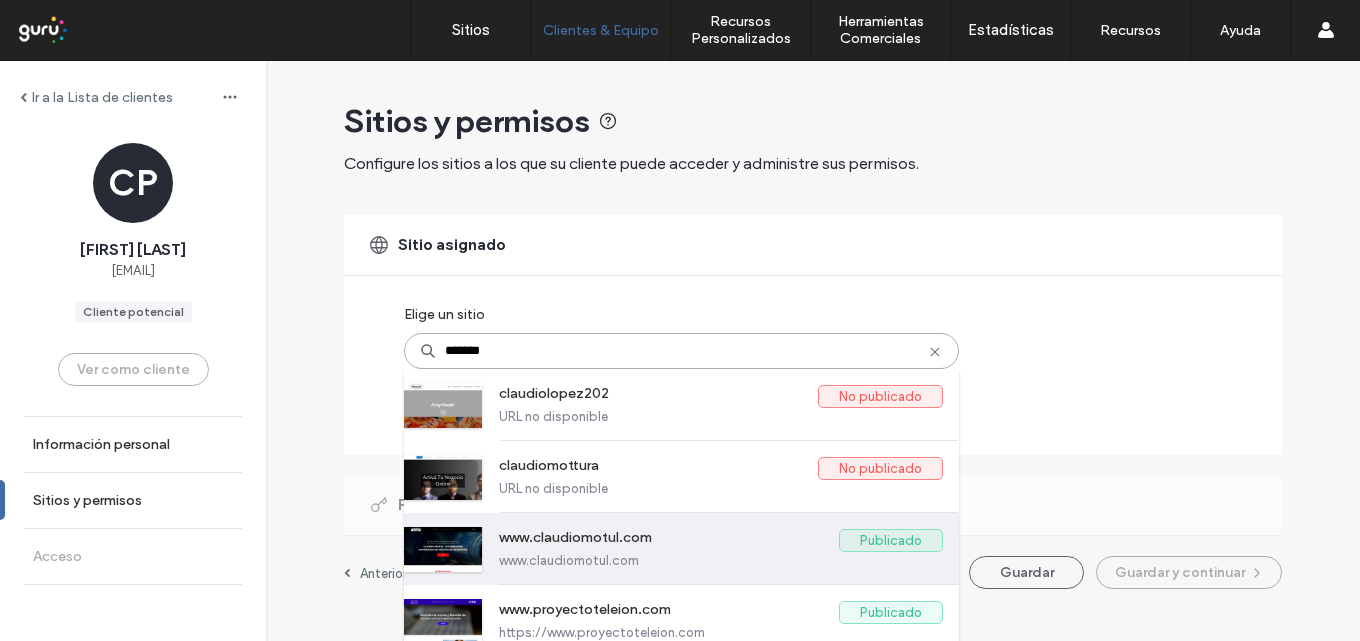 click on "www.claudiomotul.com" at bounding box center (721, 560) 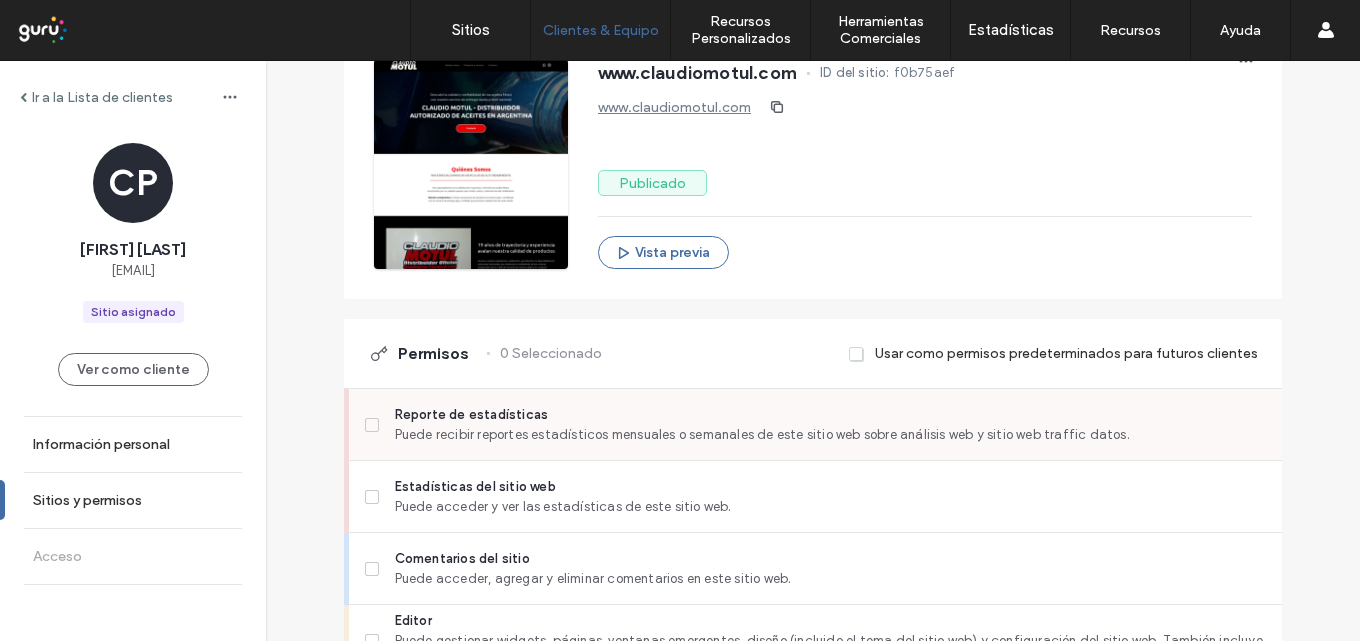scroll, scrollTop: 300, scrollLeft: 0, axis: vertical 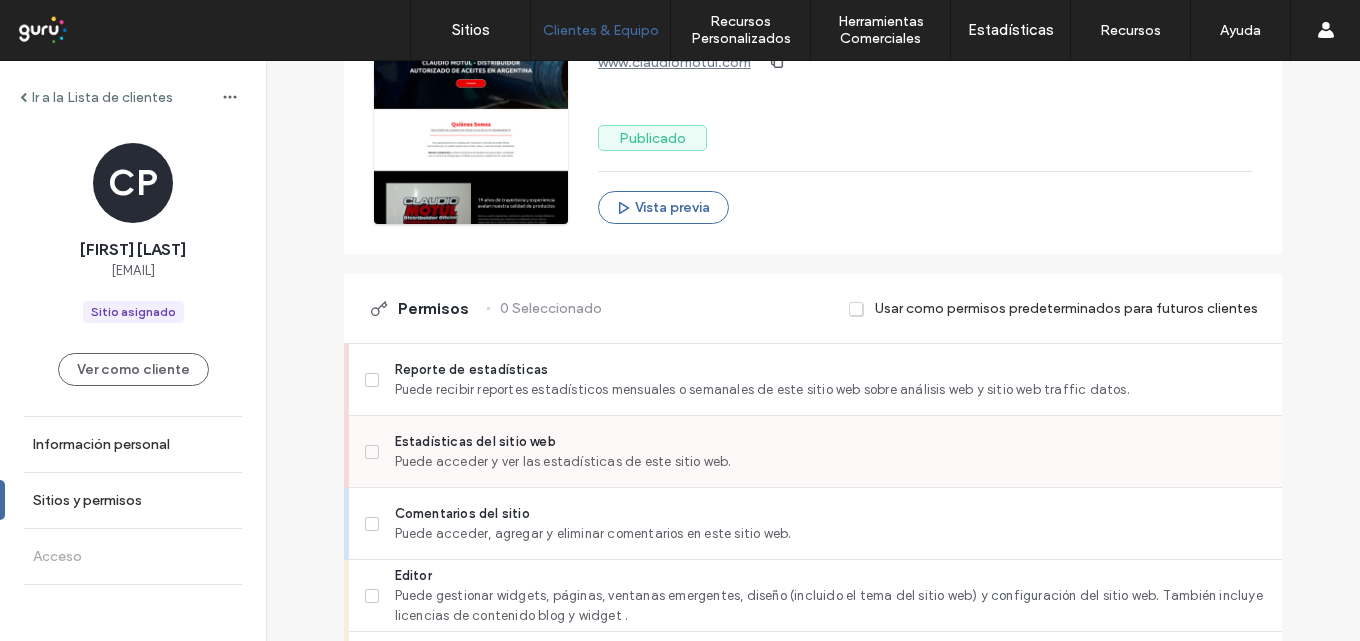 click 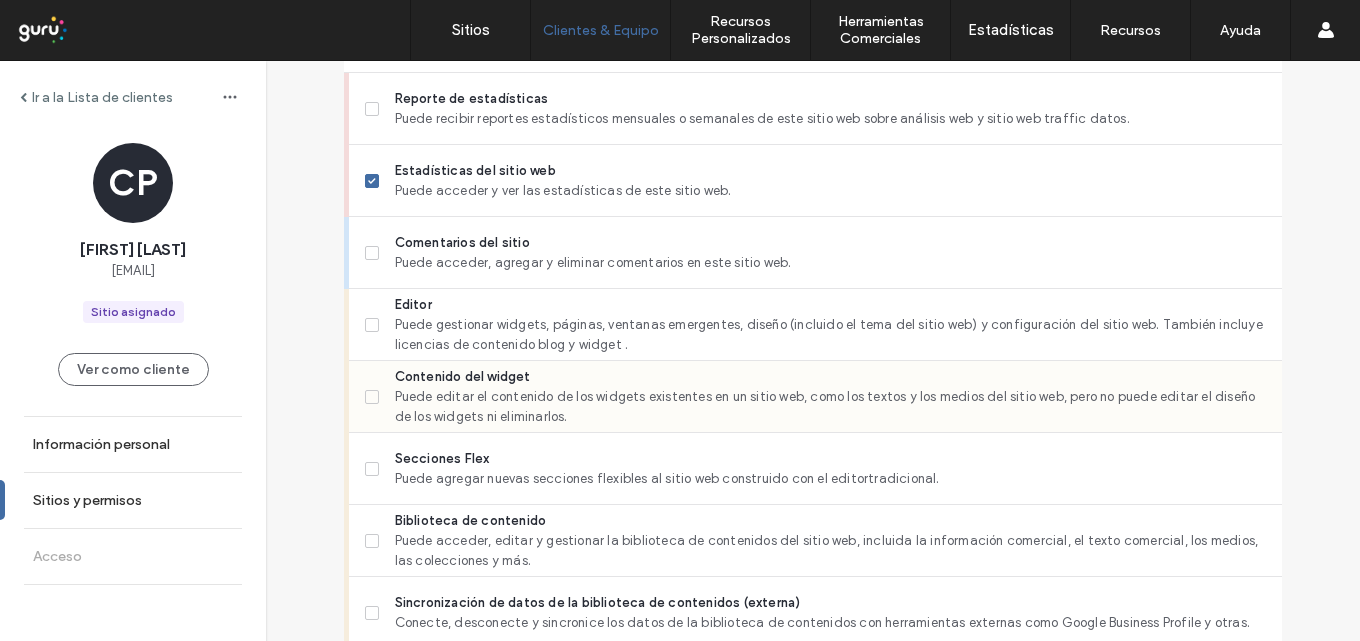 scroll, scrollTop: 600, scrollLeft: 0, axis: vertical 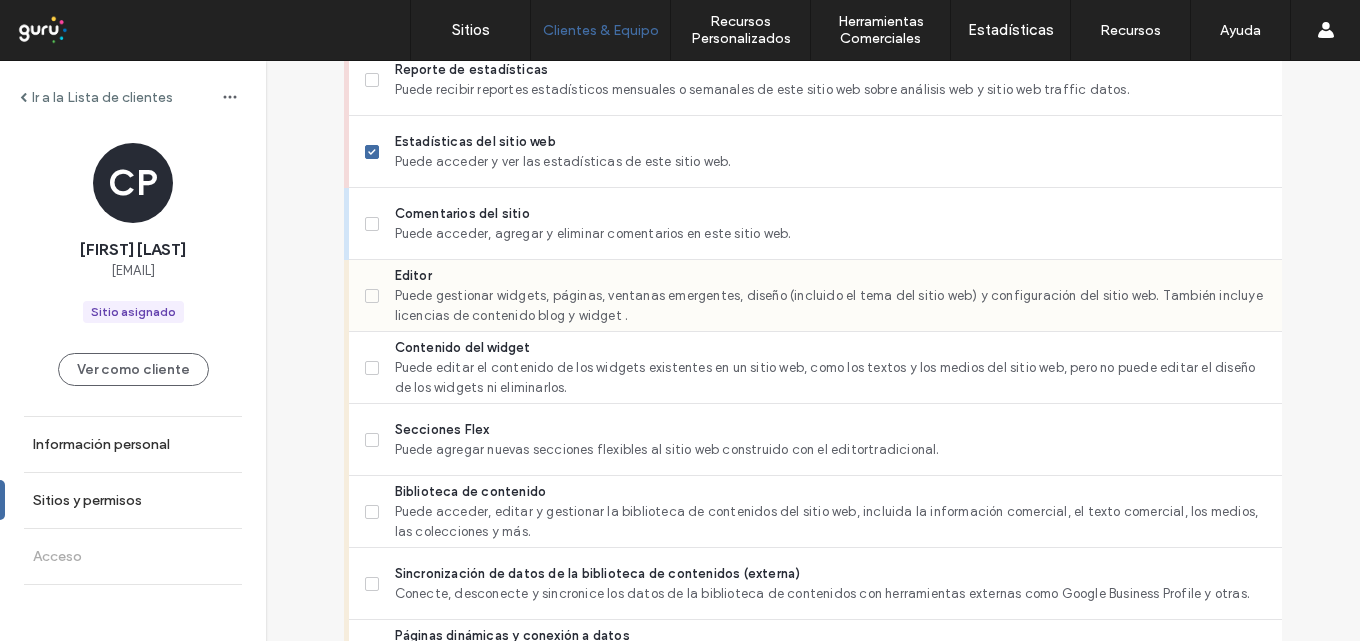click 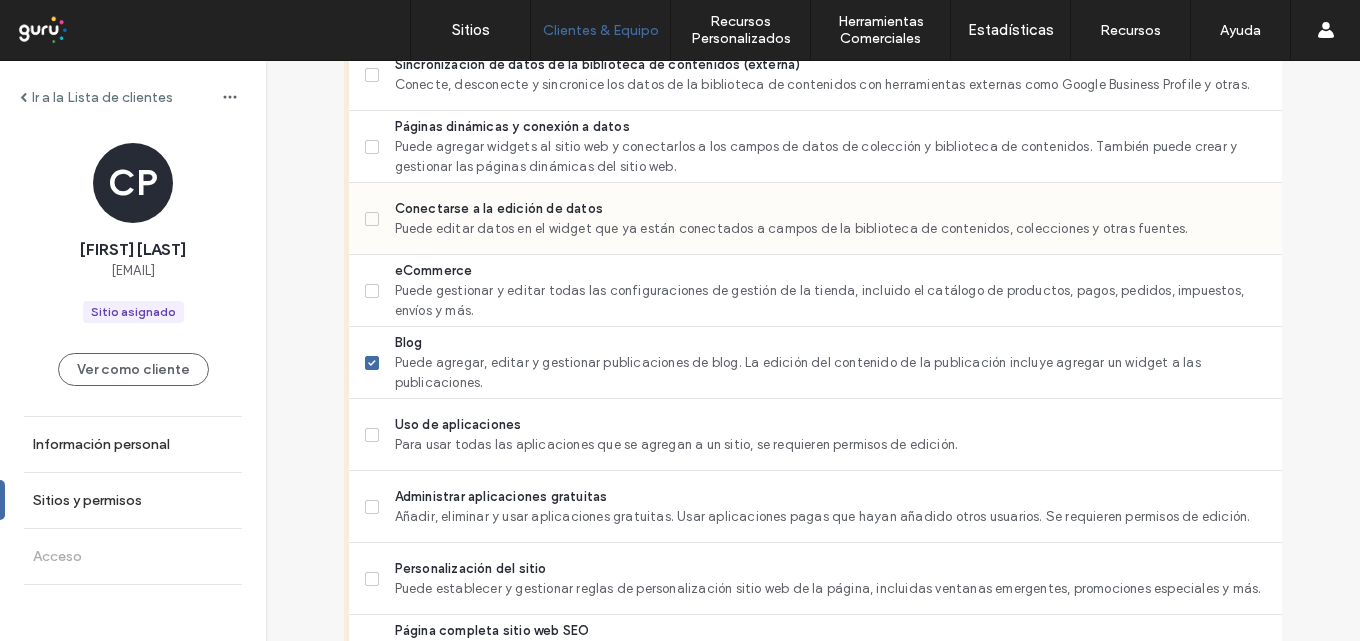 scroll, scrollTop: 1200, scrollLeft: 0, axis: vertical 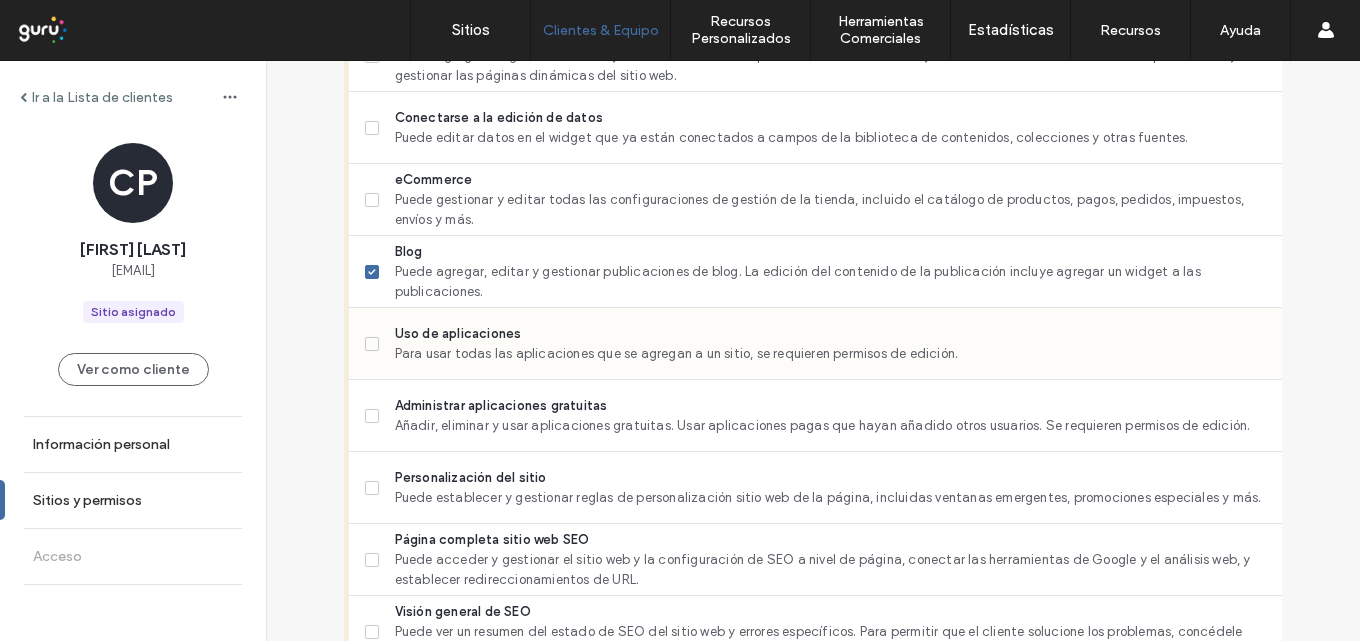 drag, startPoint x: 370, startPoint y: 416, endPoint x: 475, endPoint y: 351, distance: 123.49089 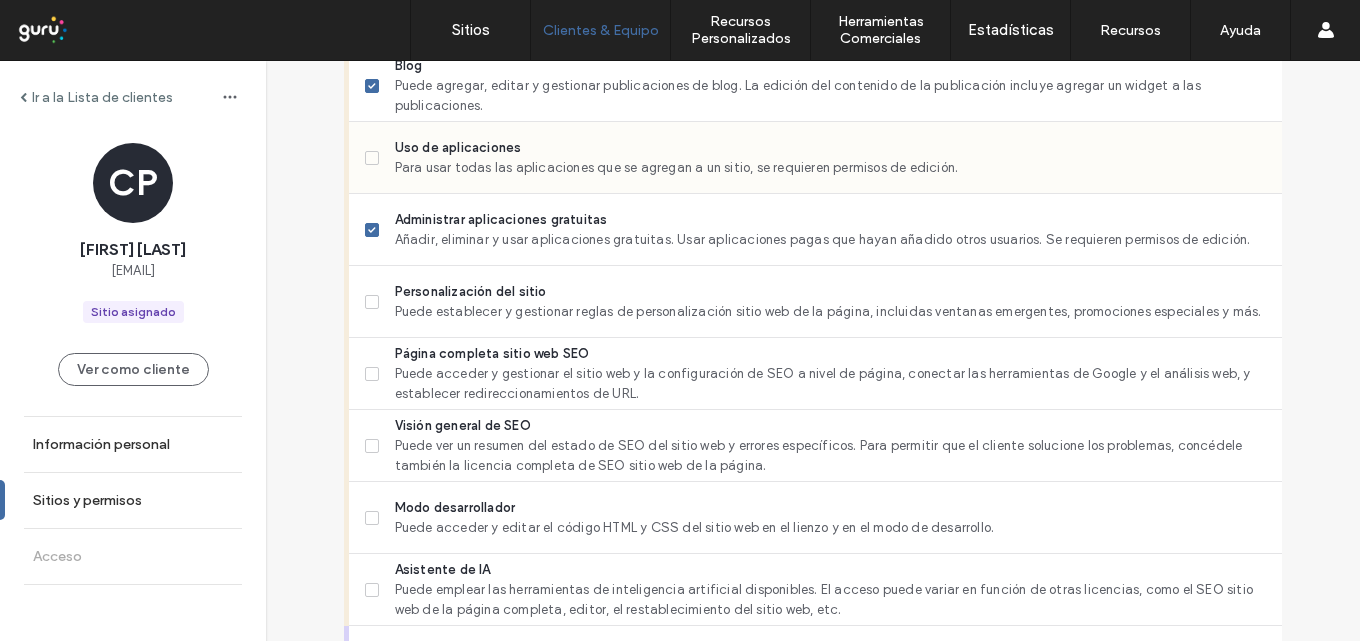 scroll, scrollTop: 1400, scrollLeft: 0, axis: vertical 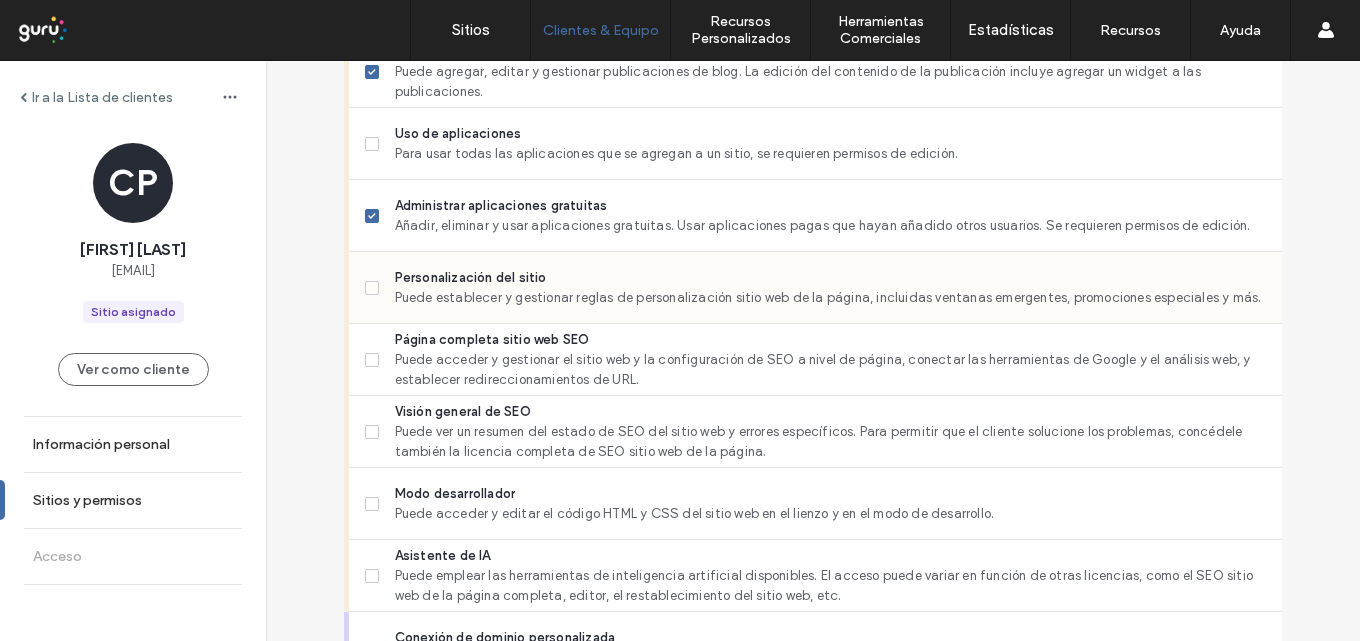 click 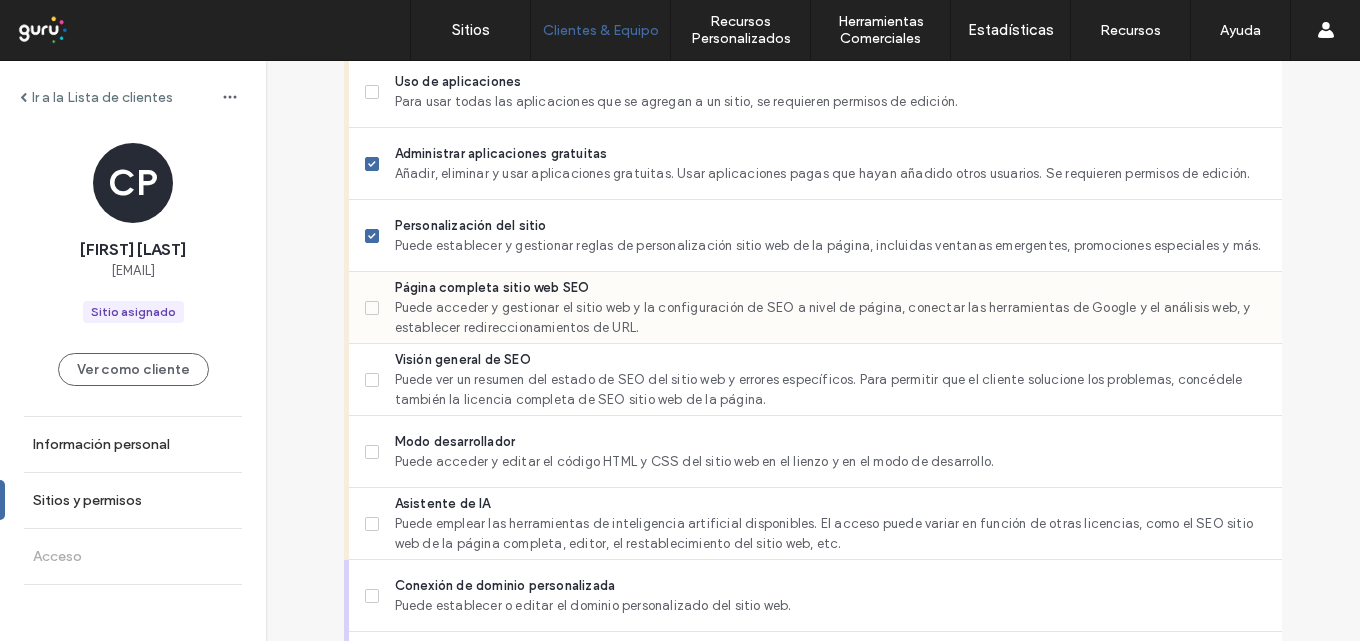 scroll, scrollTop: 1600, scrollLeft: 0, axis: vertical 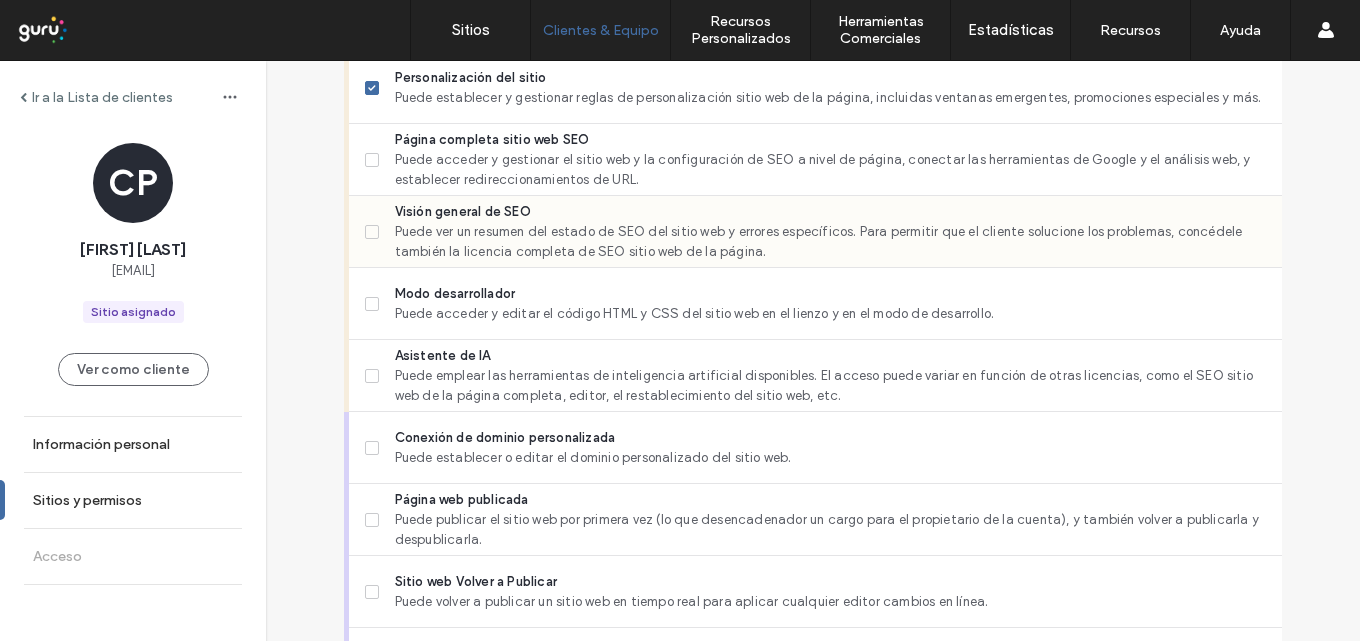 click 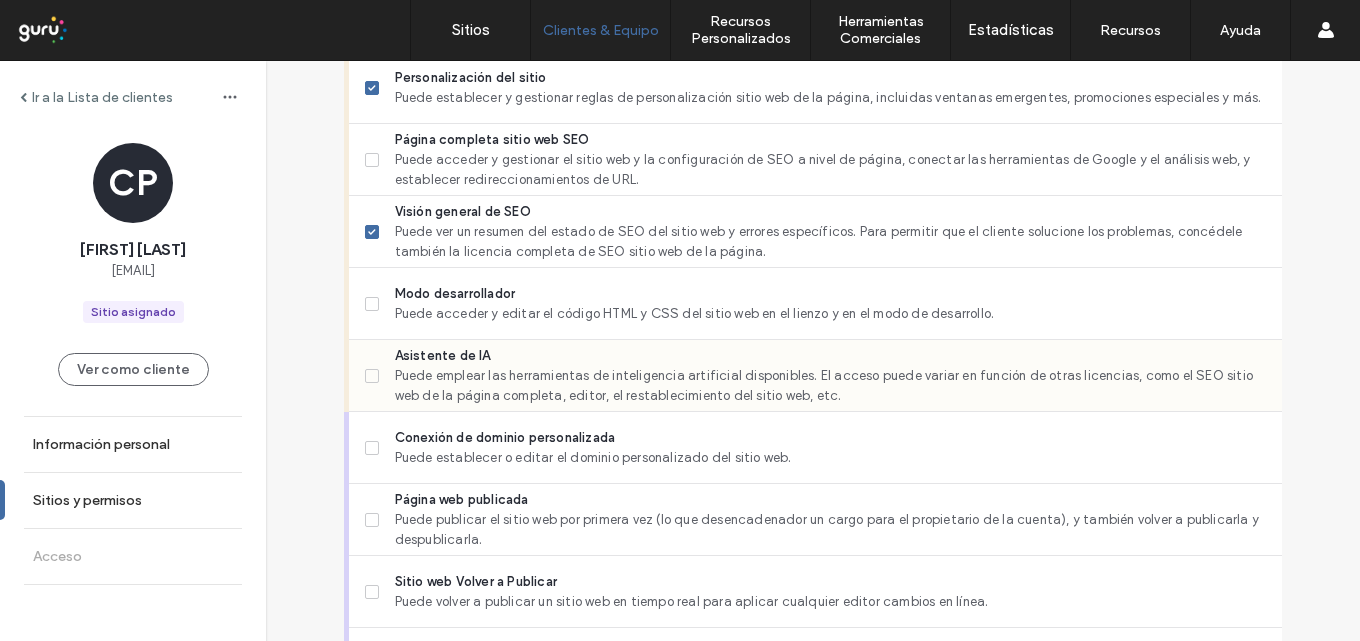 click 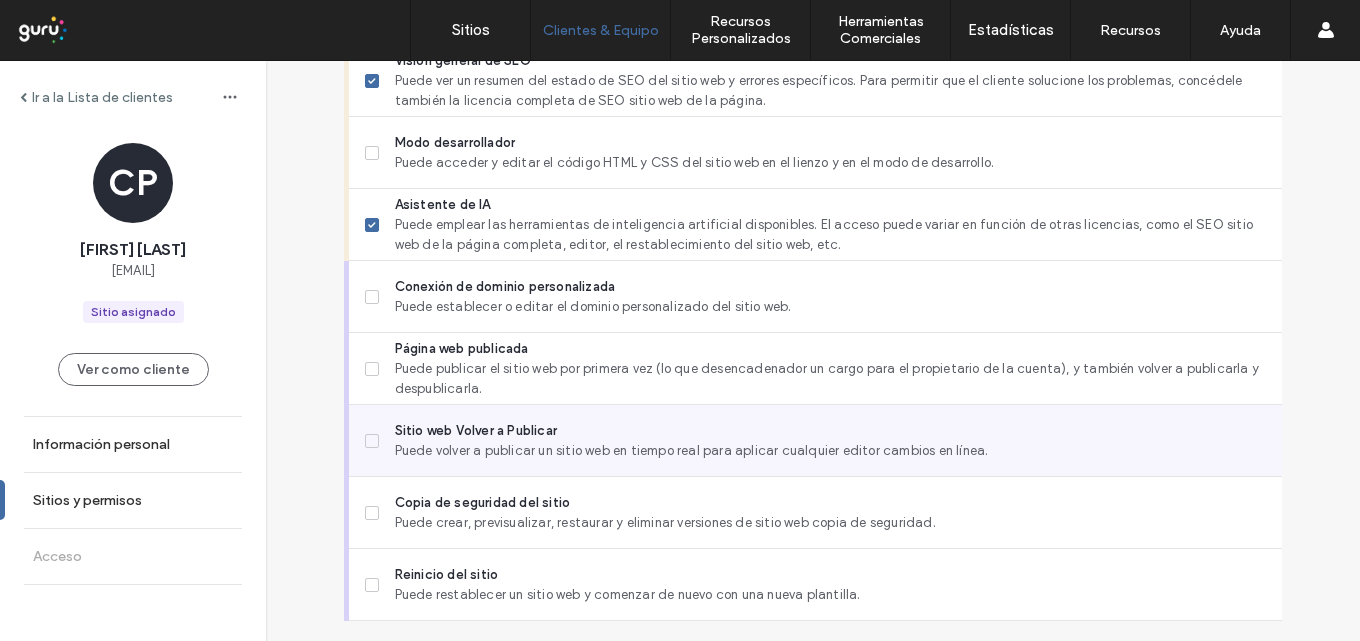 scroll, scrollTop: 1804, scrollLeft: 0, axis: vertical 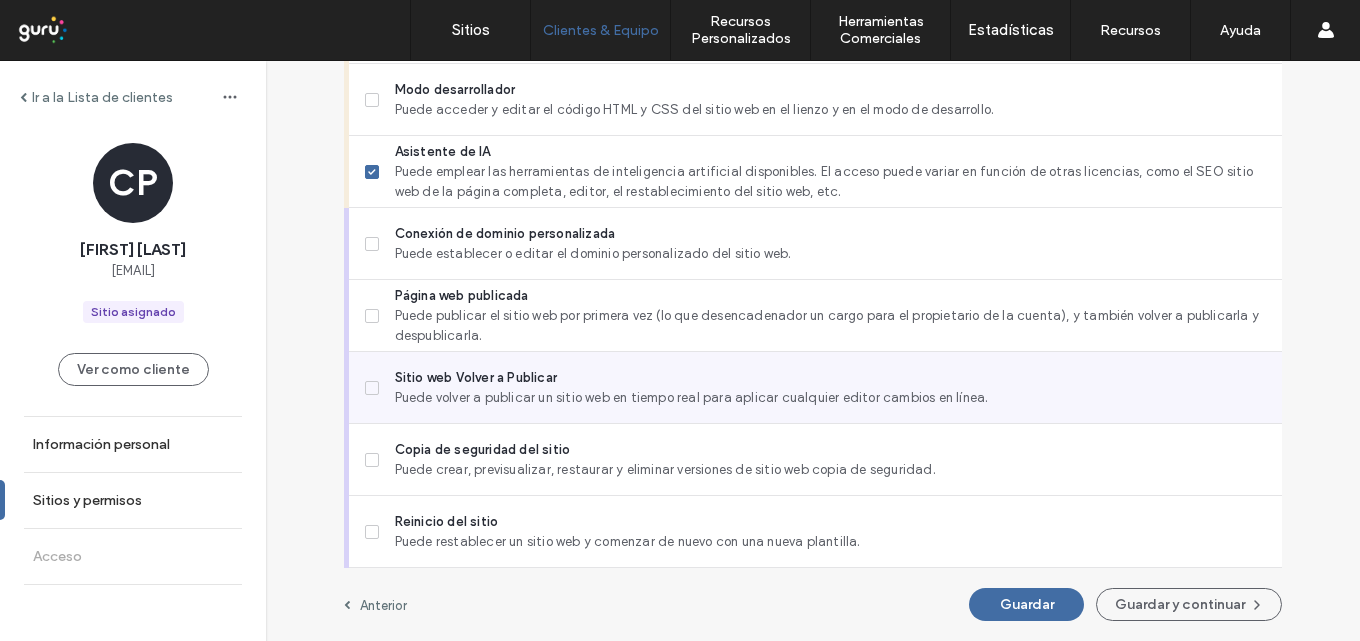 click at bounding box center [372, 388] 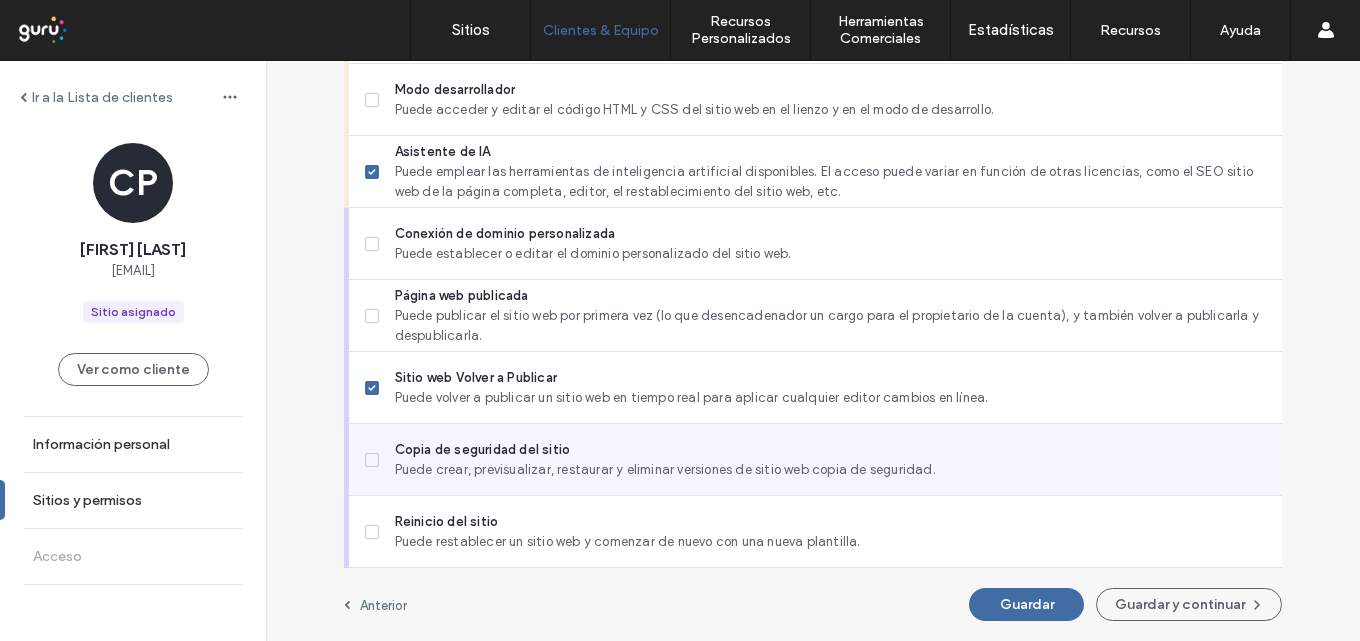 click 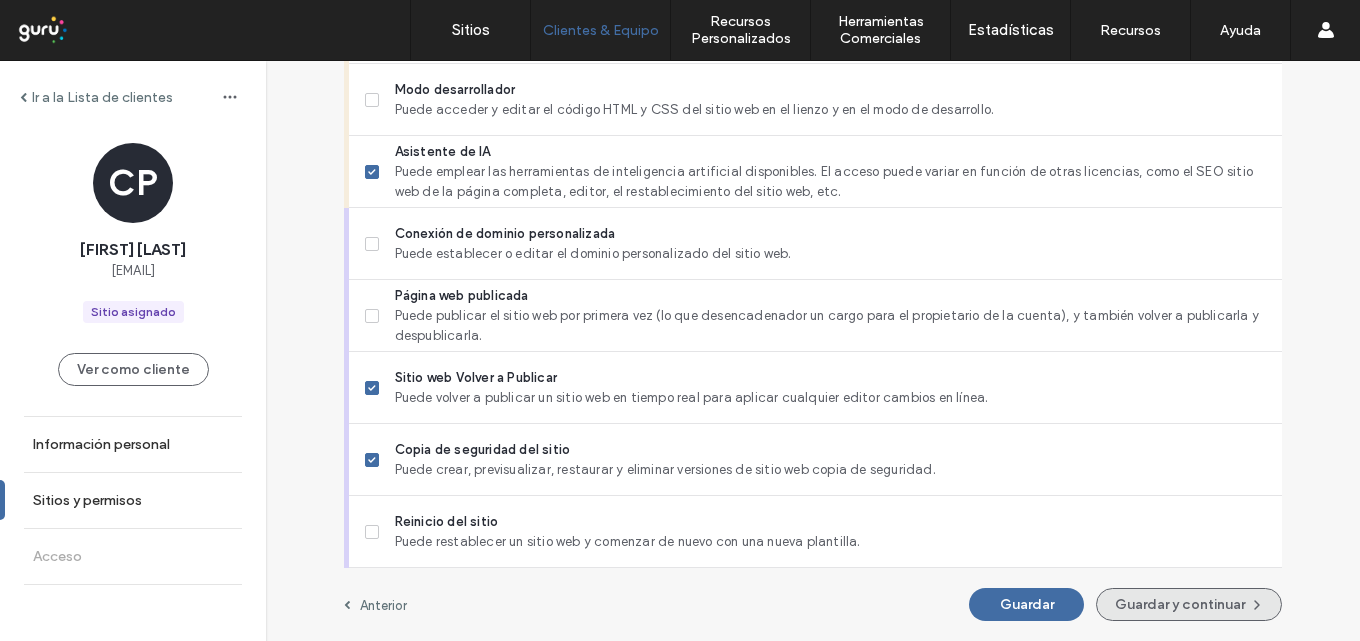 click on "Guardar y continuar" at bounding box center [1189, 604] 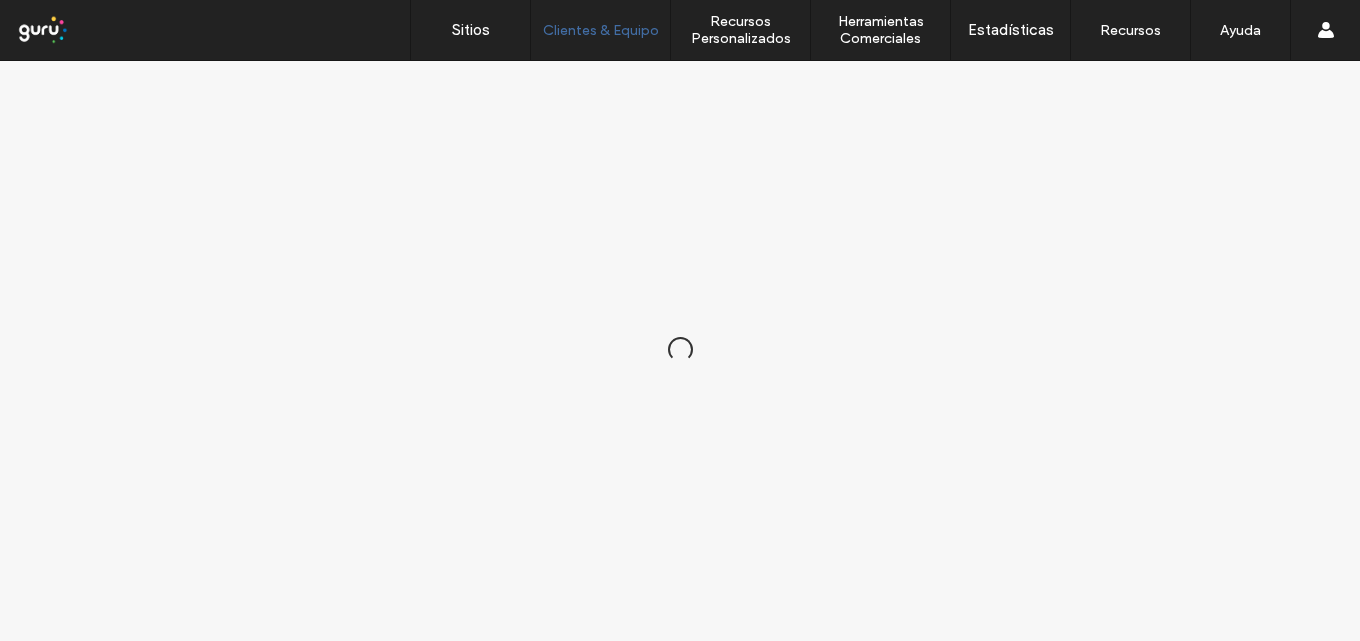 scroll, scrollTop: 0, scrollLeft: 0, axis: both 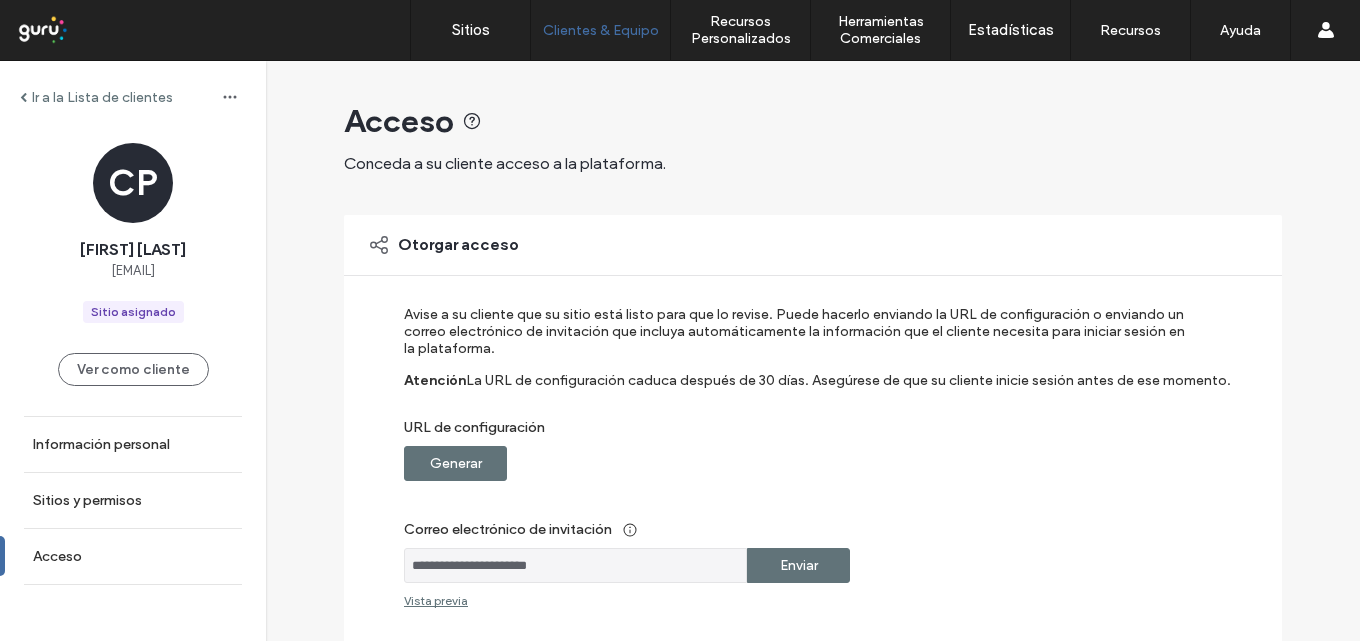click on "Generar" at bounding box center [455, 463] 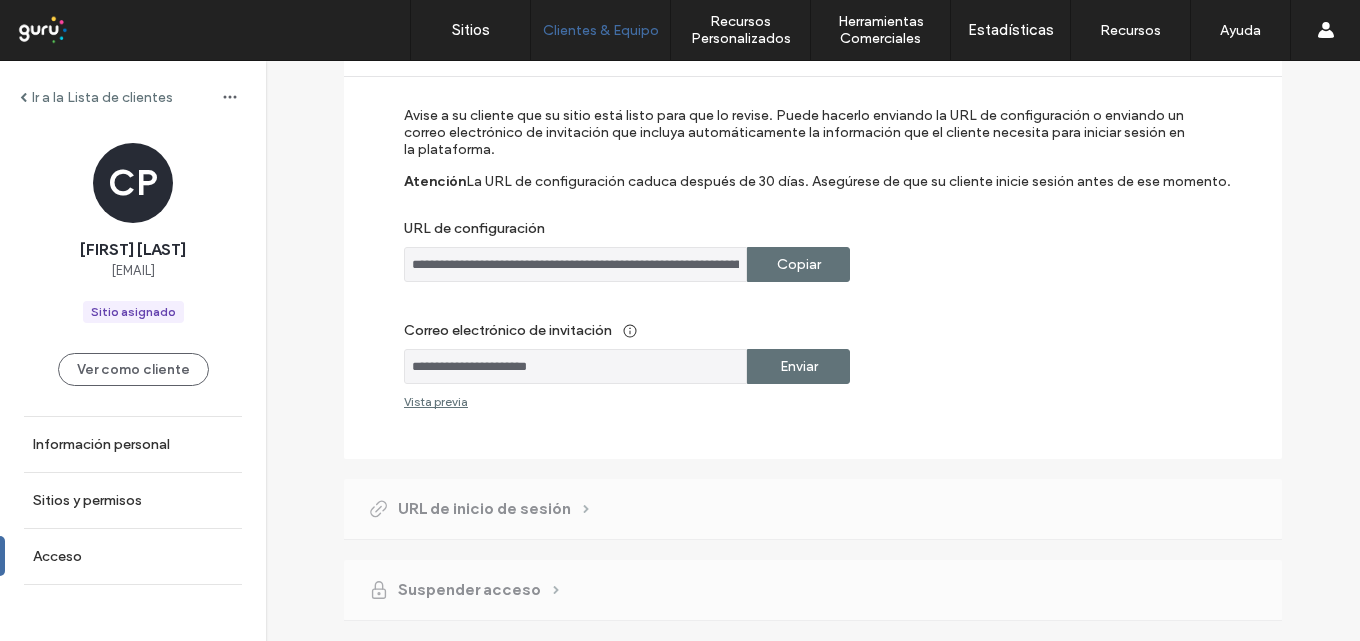 scroll, scrollTop: 200, scrollLeft: 0, axis: vertical 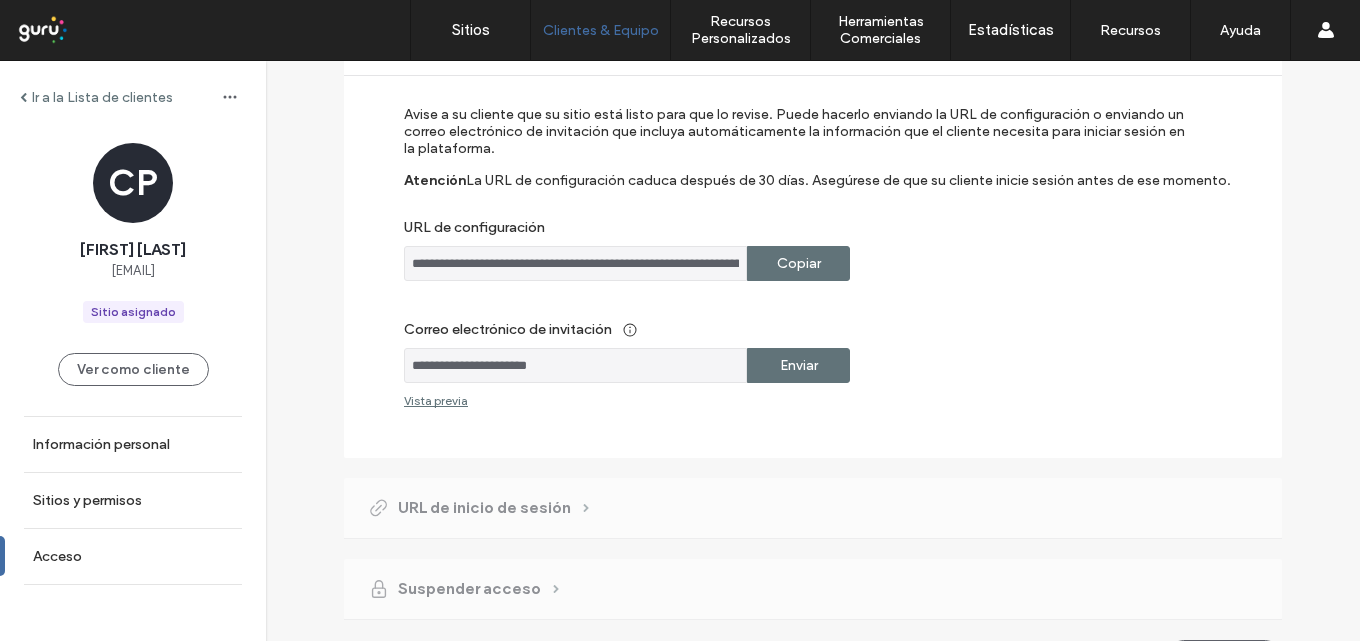 click on "Enviar" at bounding box center (799, 365) 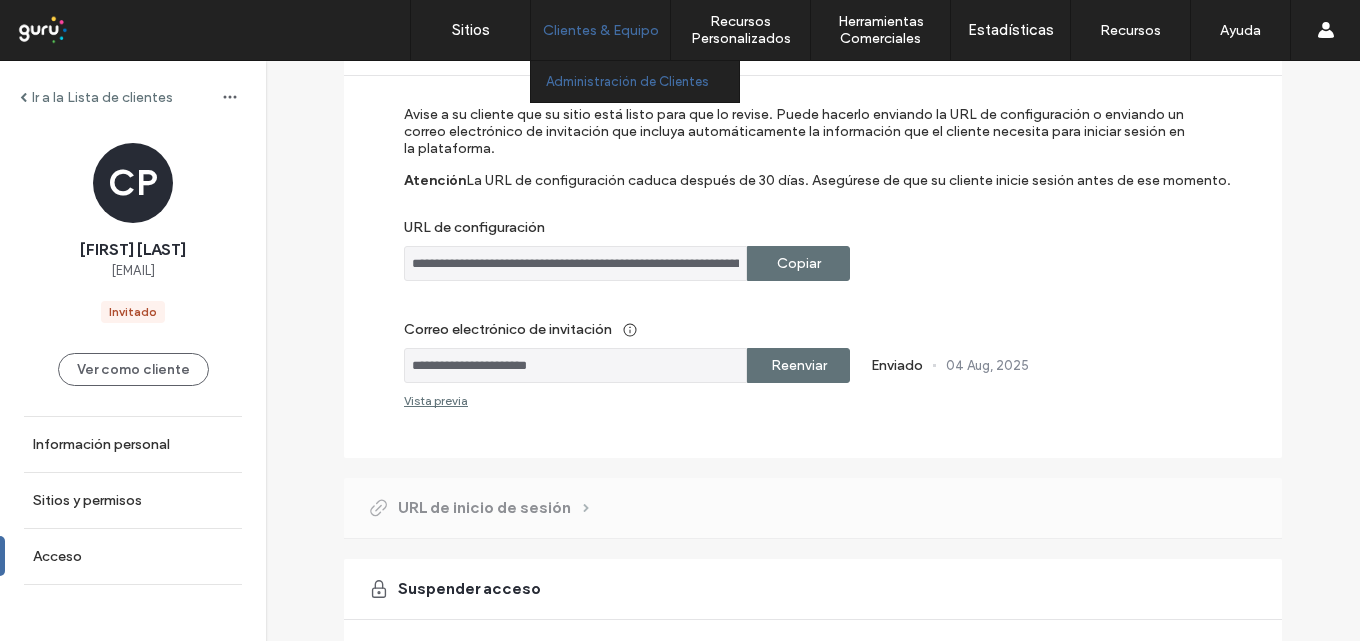 click on "Administración de Clientes" at bounding box center (627, 81) 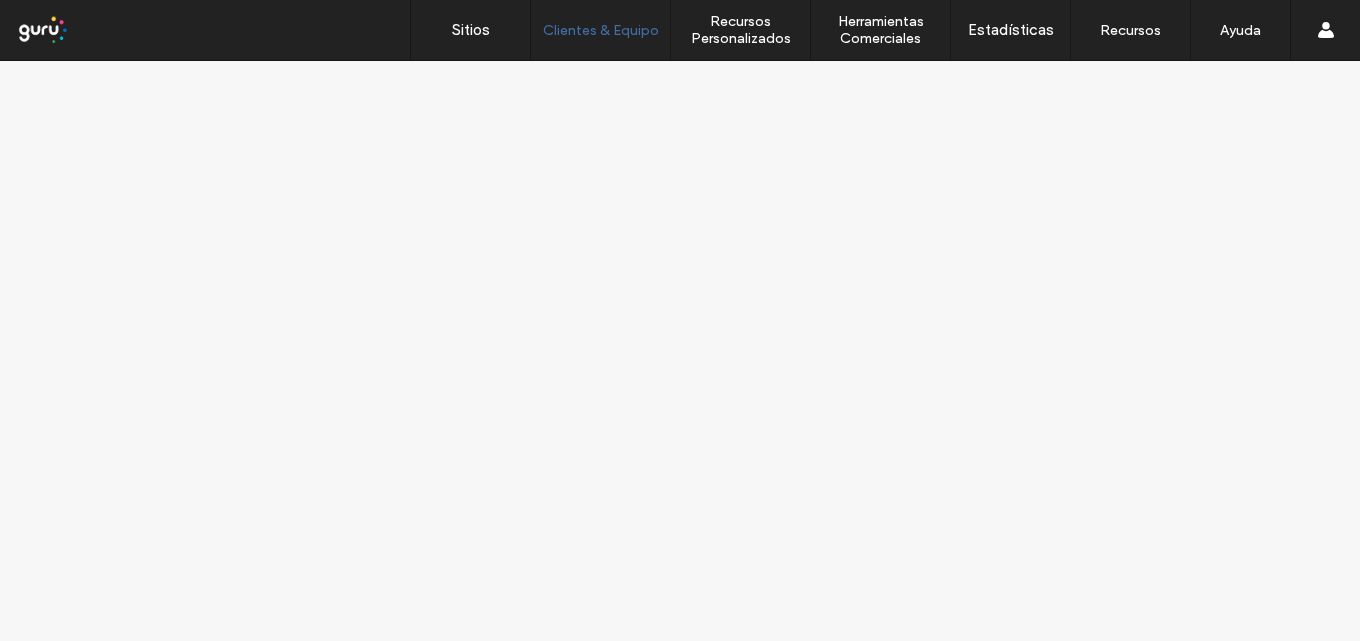 scroll, scrollTop: 0, scrollLeft: 0, axis: both 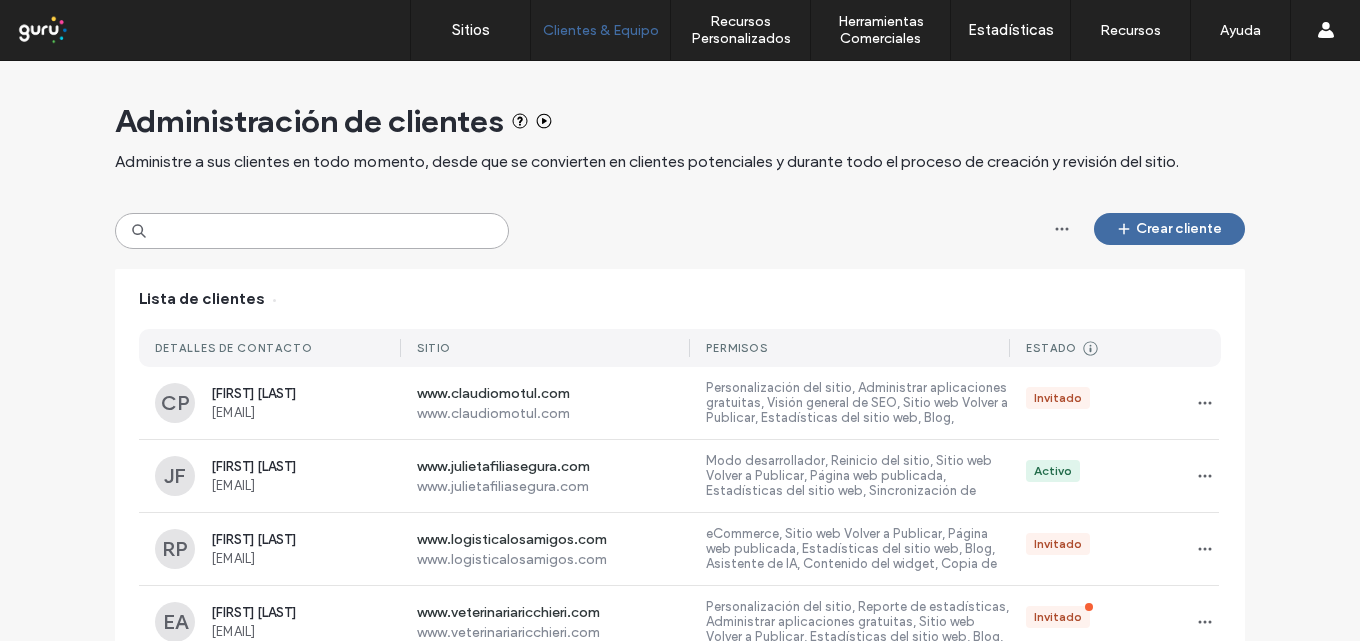 click at bounding box center [312, 231] 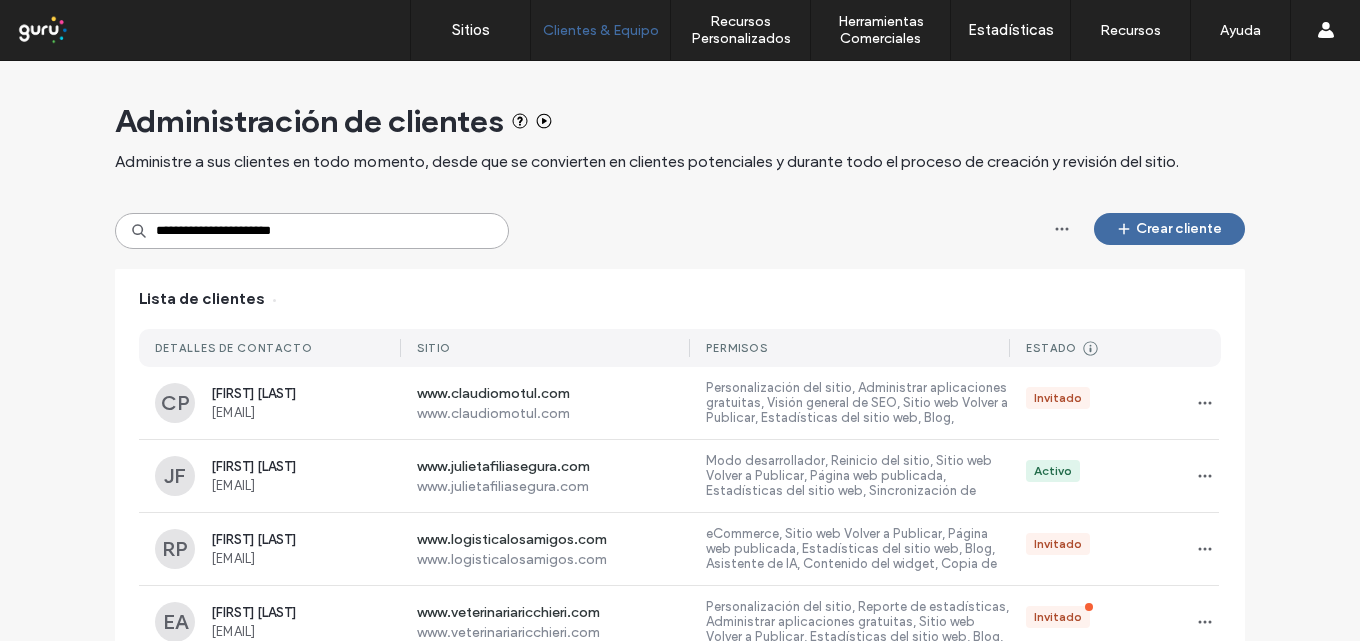 type on "**********" 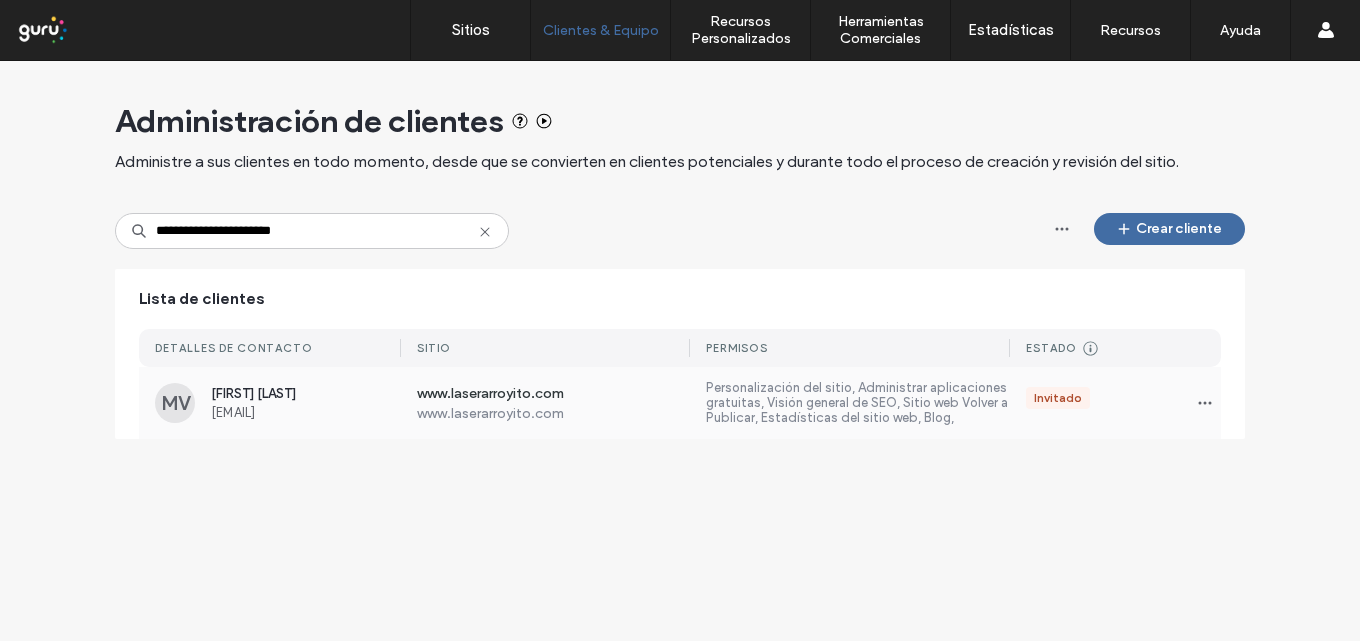 click on "www.laserarroyito.com www.laserarroyito.com Personalización del sitio, Administrar aplicaciones gratuitas, Visión general de SEO, Sitio web Volver a Publicar, Estadísticas del sitio web, Blog, Biblioteca de contenido, Asistente de IA, Contenido del widget, Copia de seguridad del sitio, Editor Invitado" at bounding box center [811, 403] 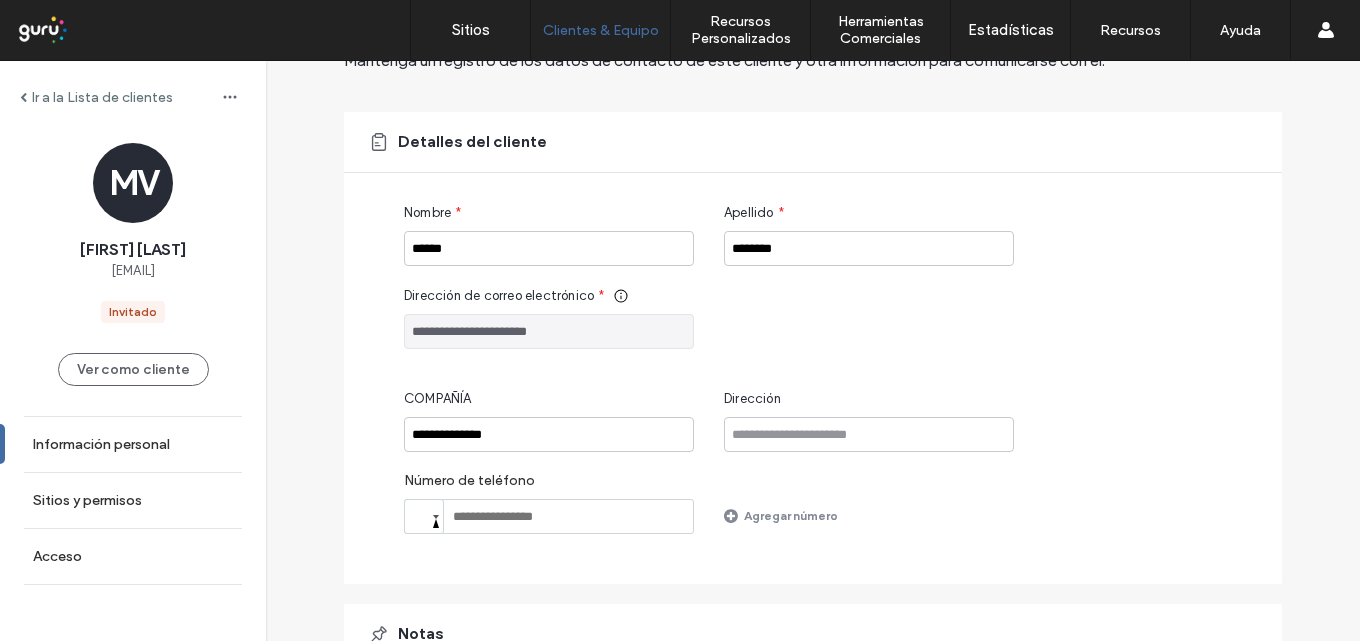 scroll, scrollTop: 290, scrollLeft: 0, axis: vertical 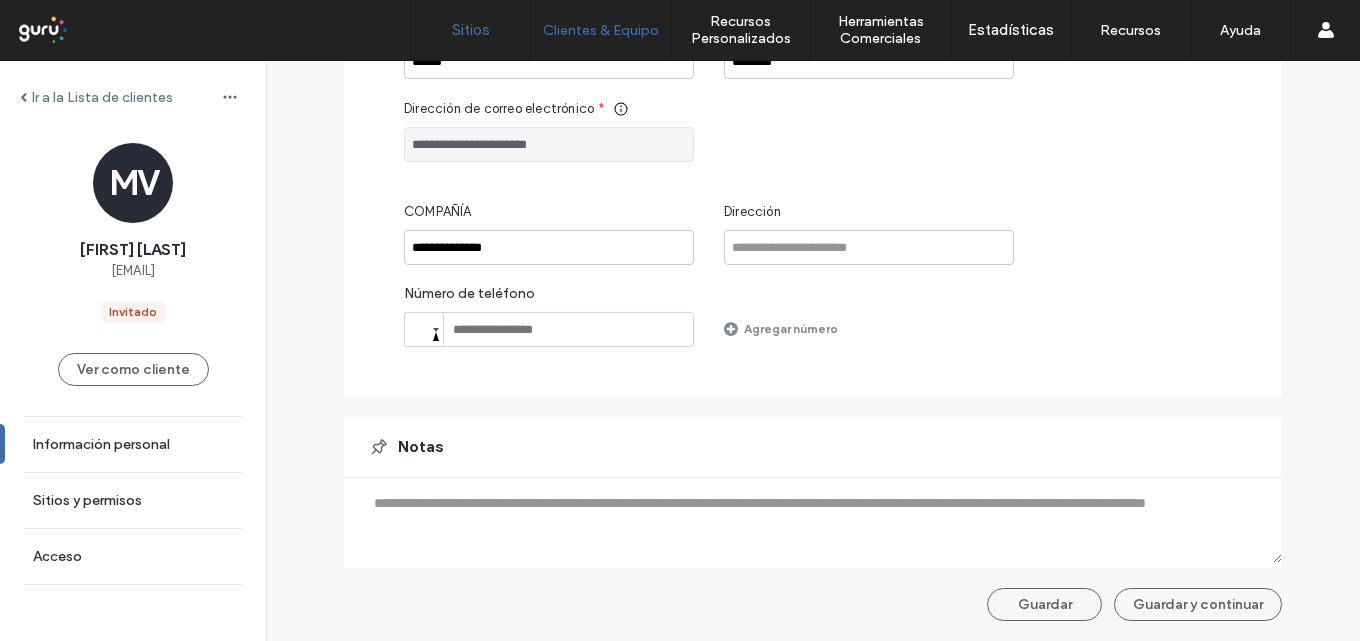 click on "Sitios" at bounding box center [471, 30] 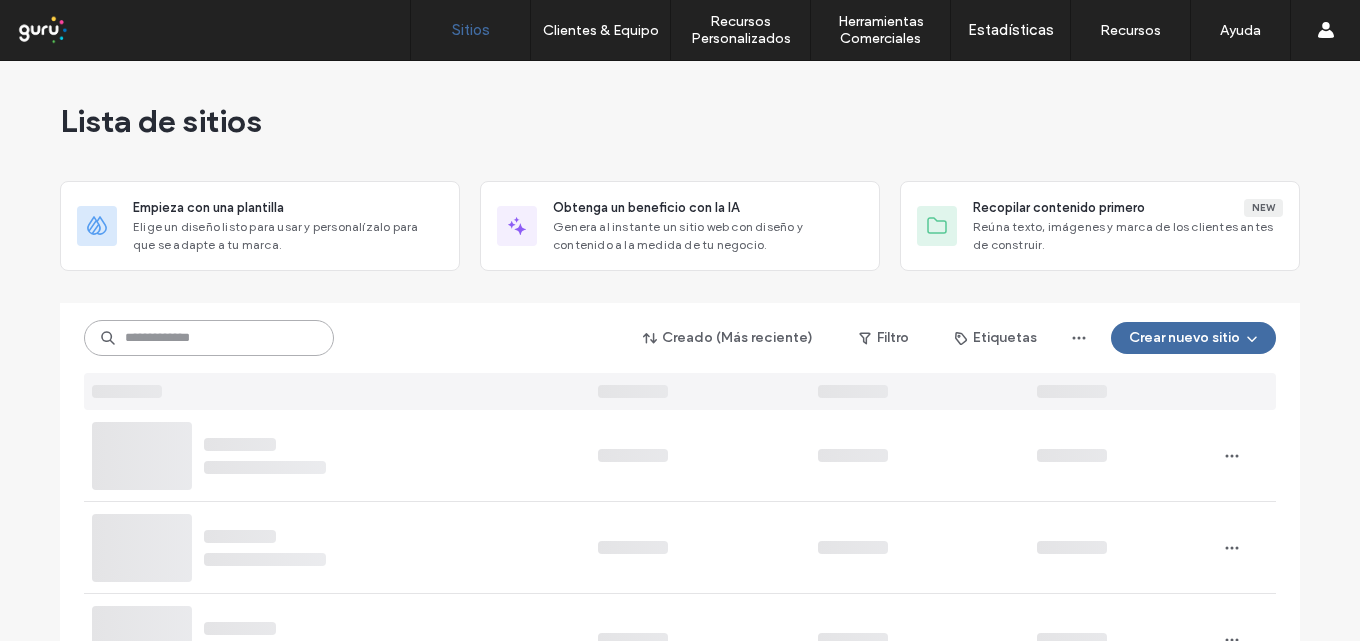 click at bounding box center [209, 338] 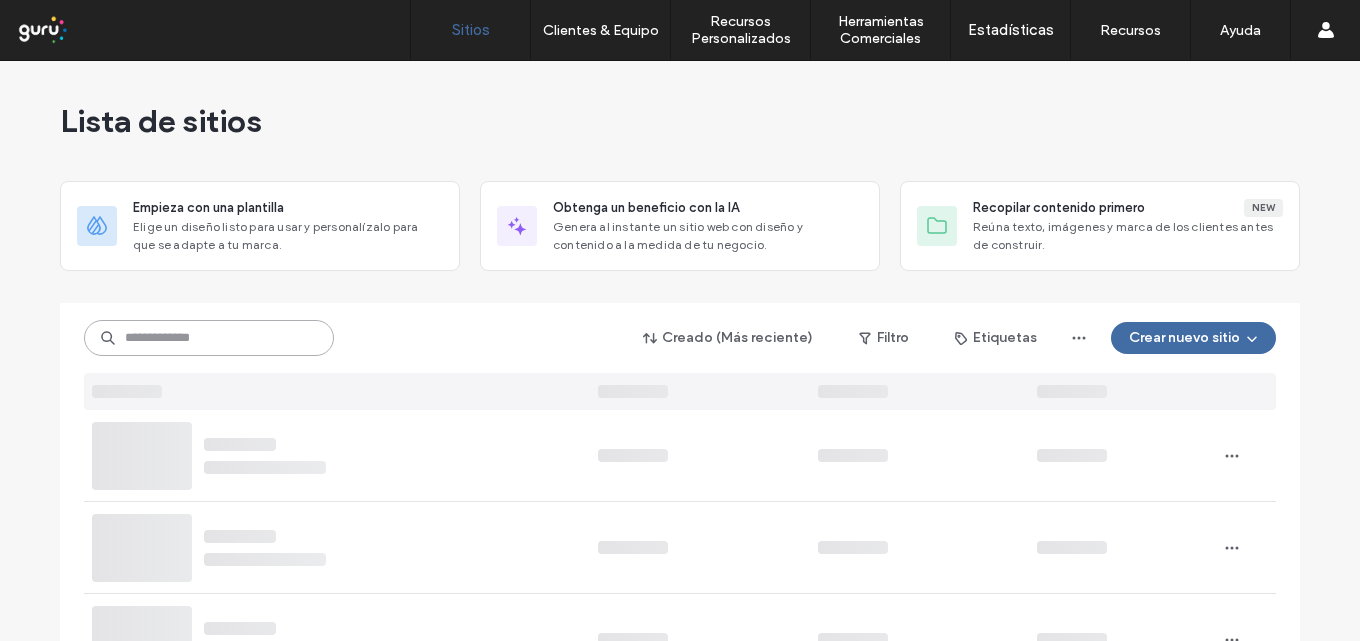 paste on "**********" 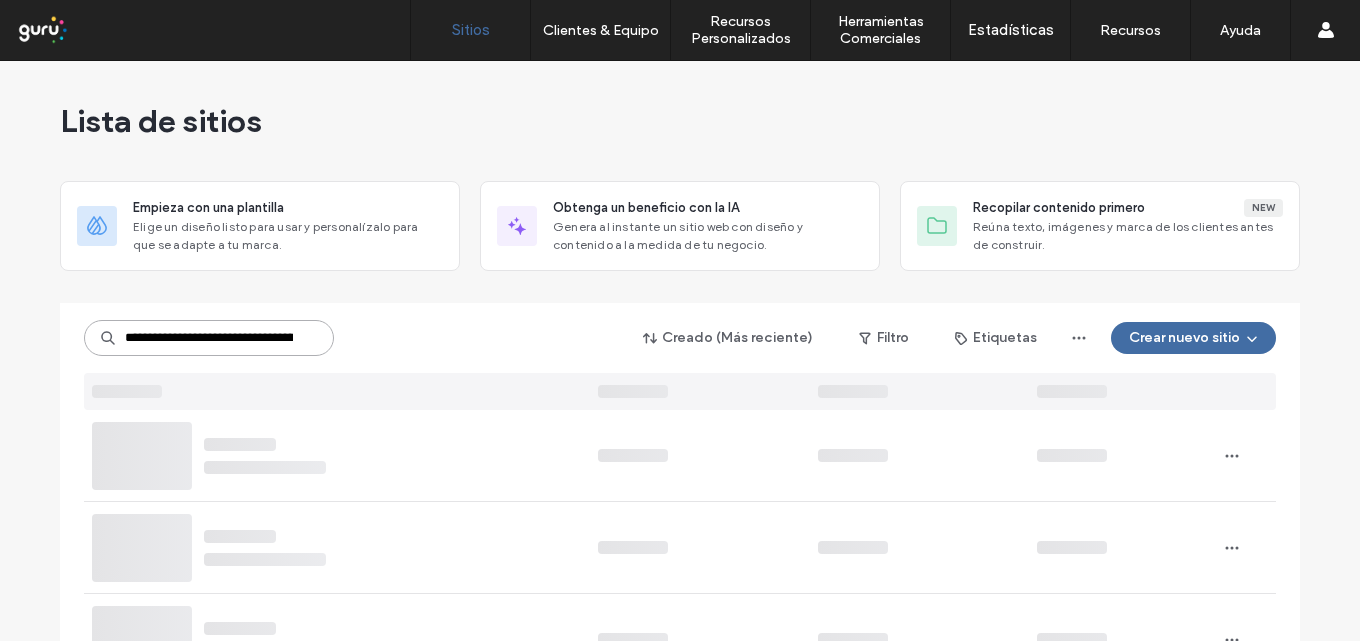 scroll, scrollTop: 0, scrollLeft: 125, axis: horizontal 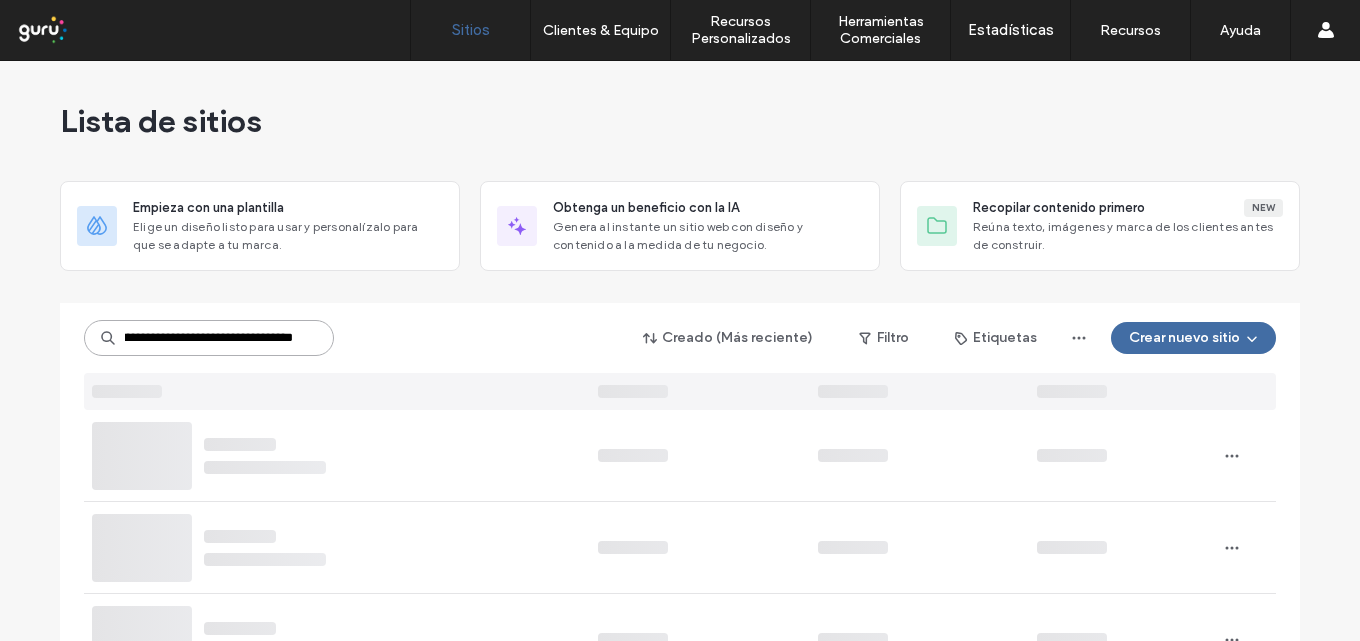 type on "**********" 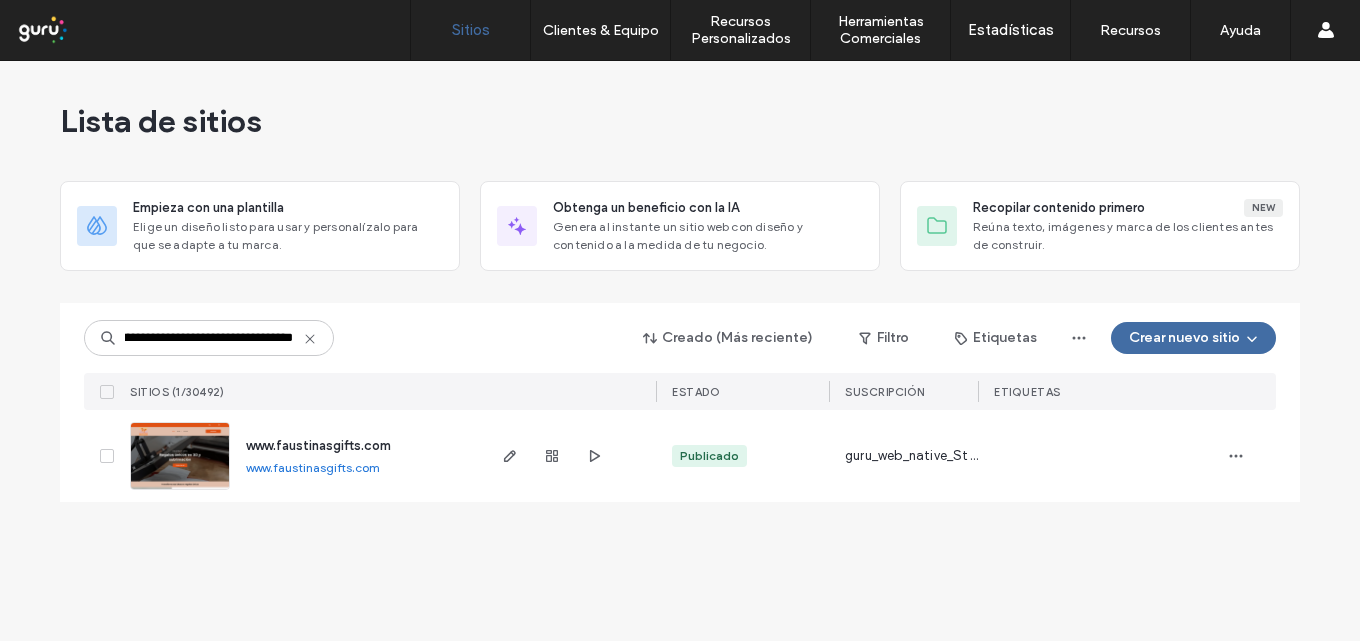 click at bounding box center (569, 456) 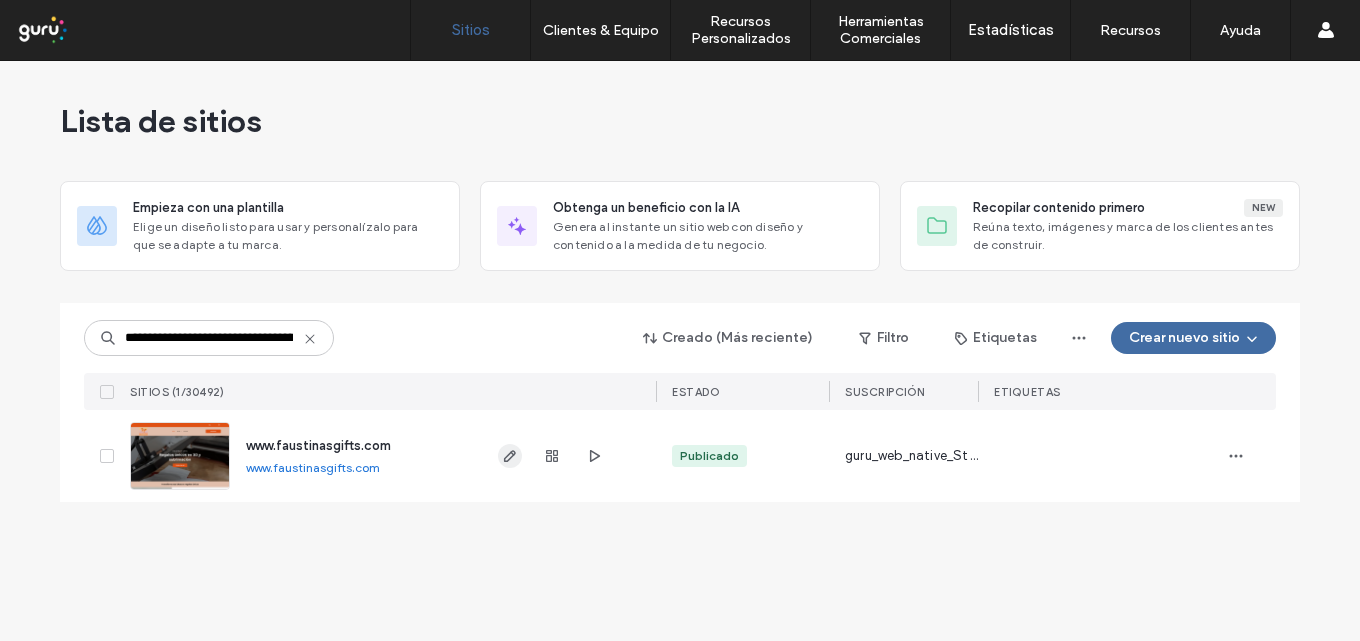click 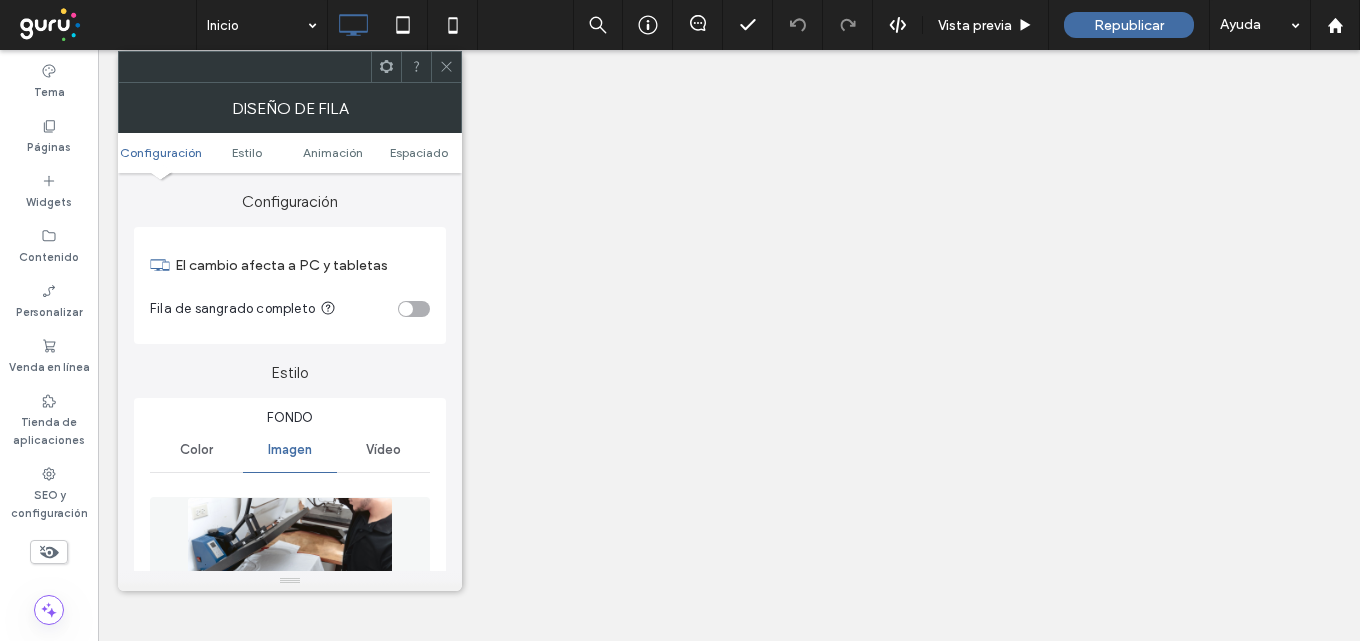 scroll, scrollTop: 0, scrollLeft: 0, axis: both 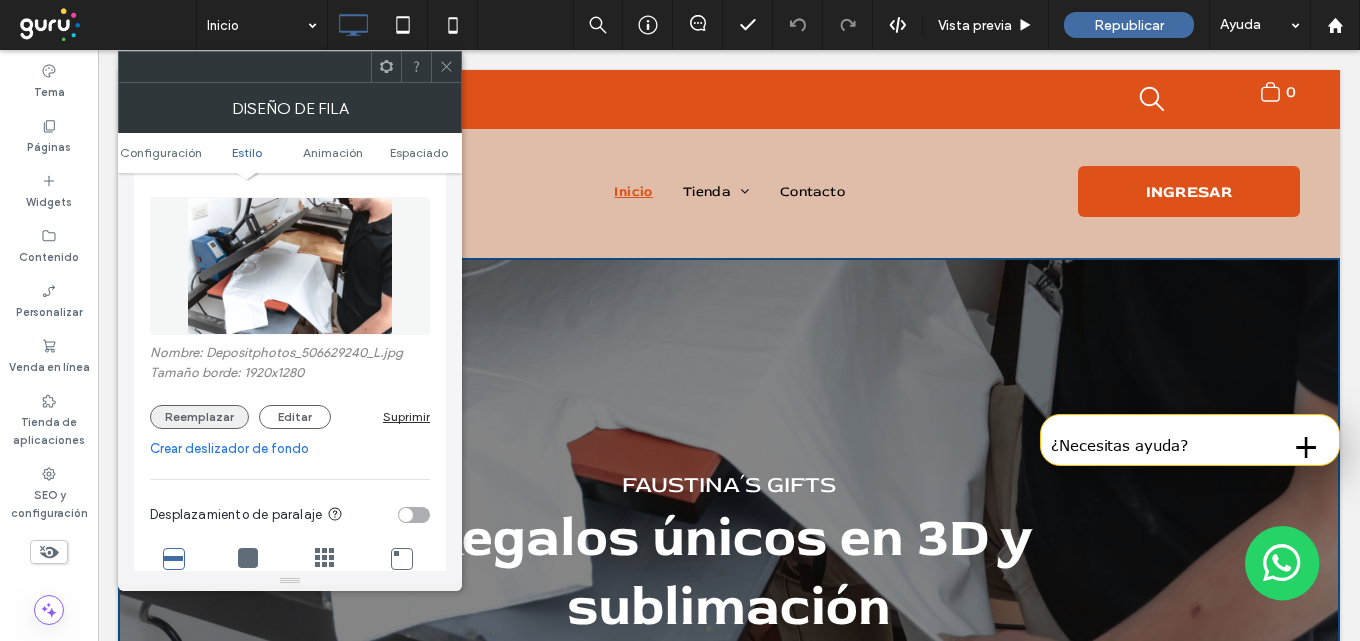 click on "Reemplazar" at bounding box center (199, 417) 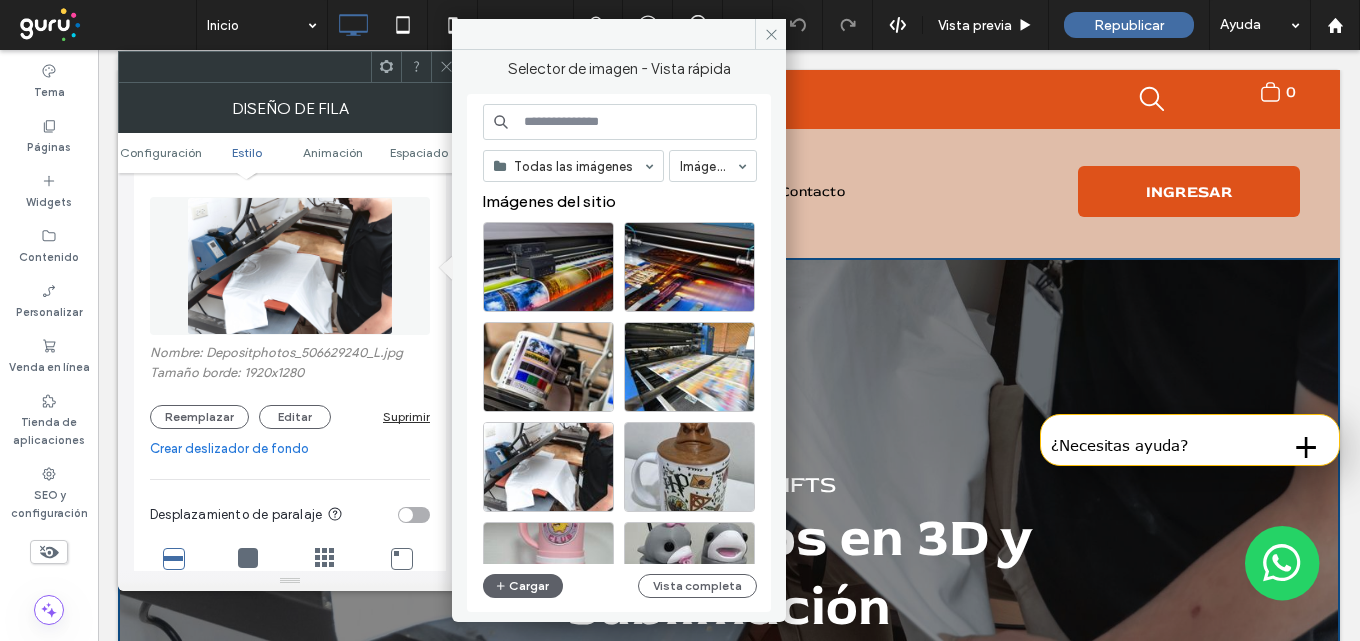 click at bounding box center [620, 122] 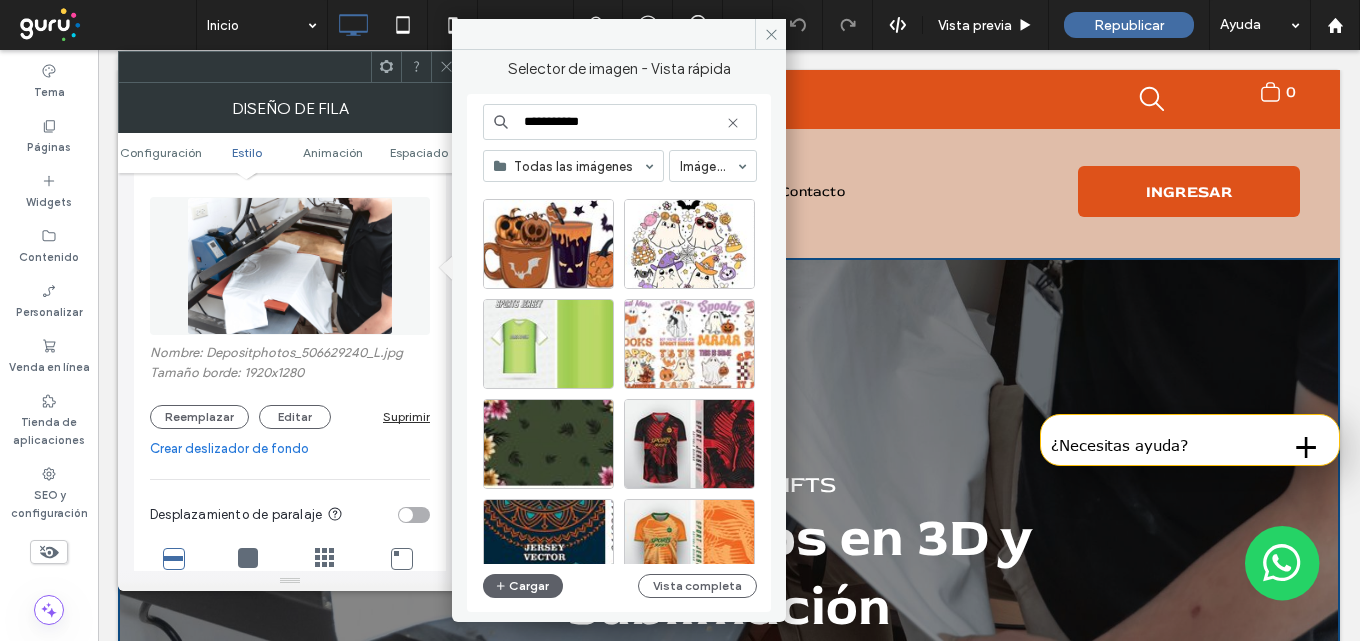 scroll, scrollTop: 898, scrollLeft: 0, axis: vertical 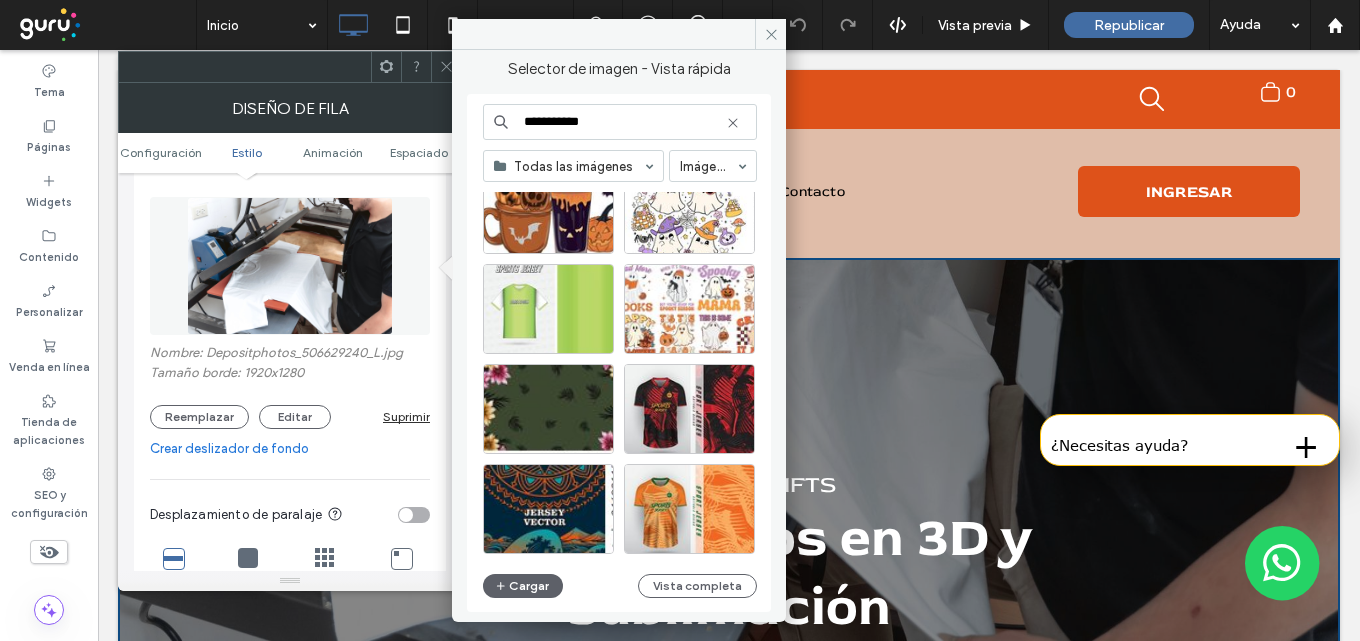 type on "**********" 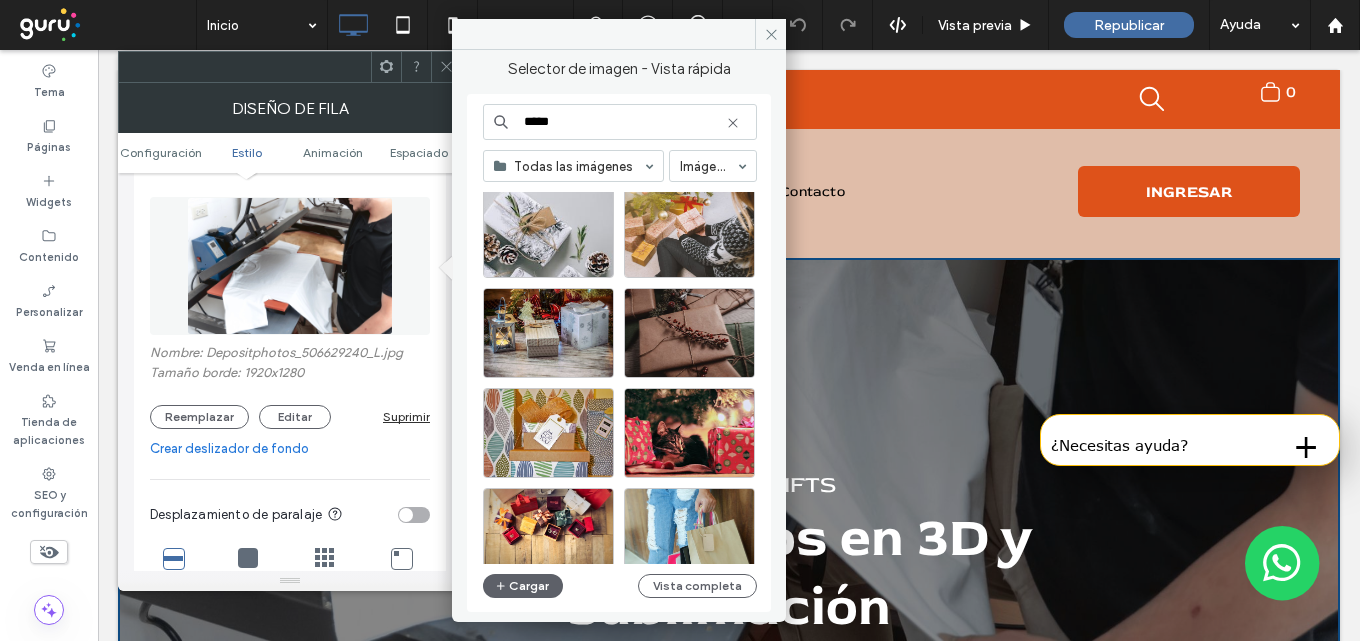 scroll, scrollTop: 3258, scrollLeft: 0, axis: vertical 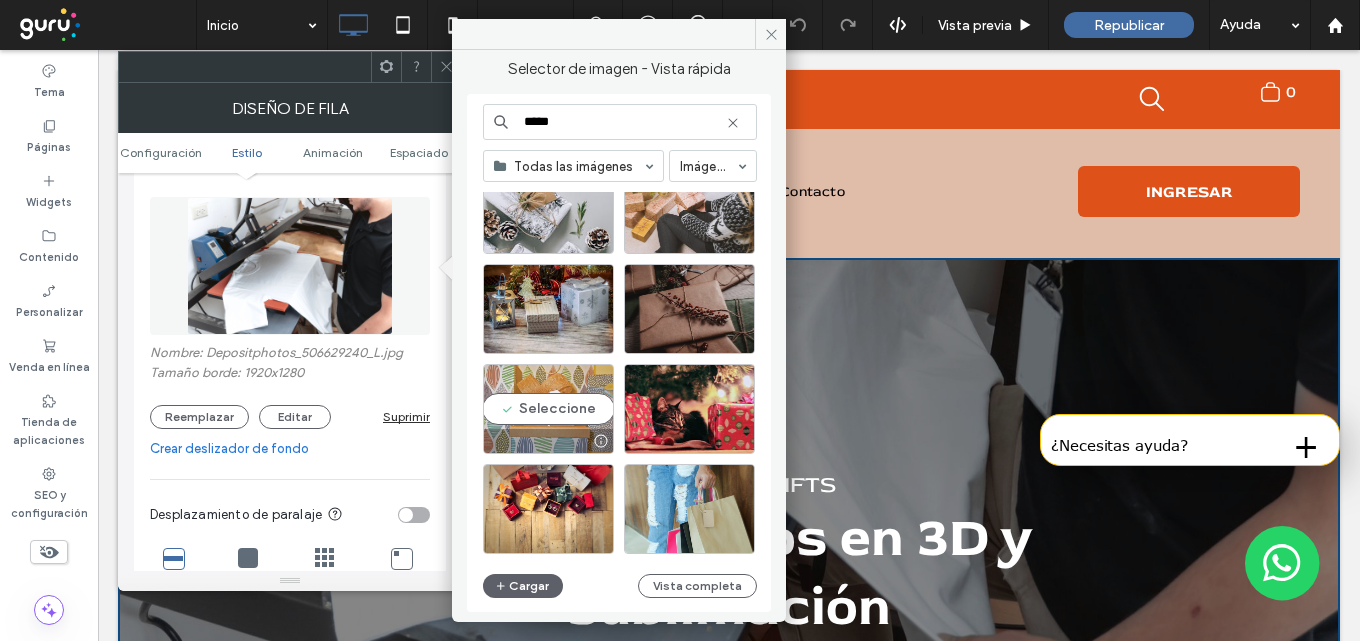 type on "*****" 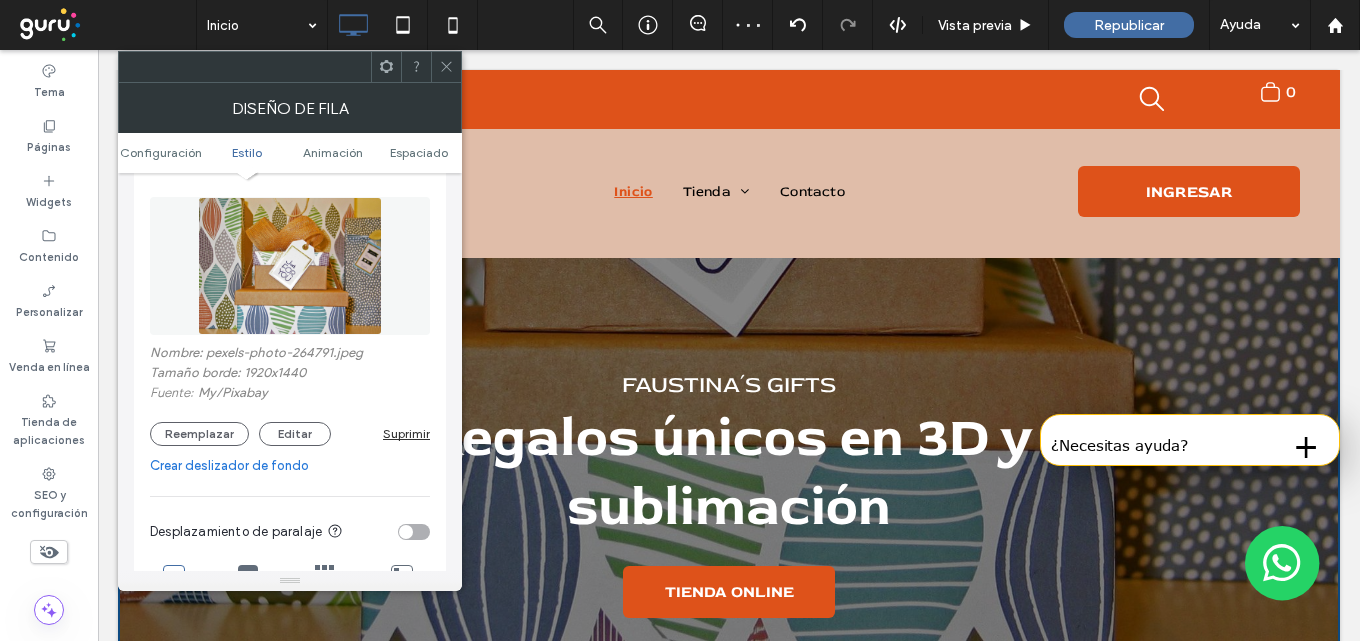 scroll, scrollTop: 0, scrollLeft: 0, axis: both 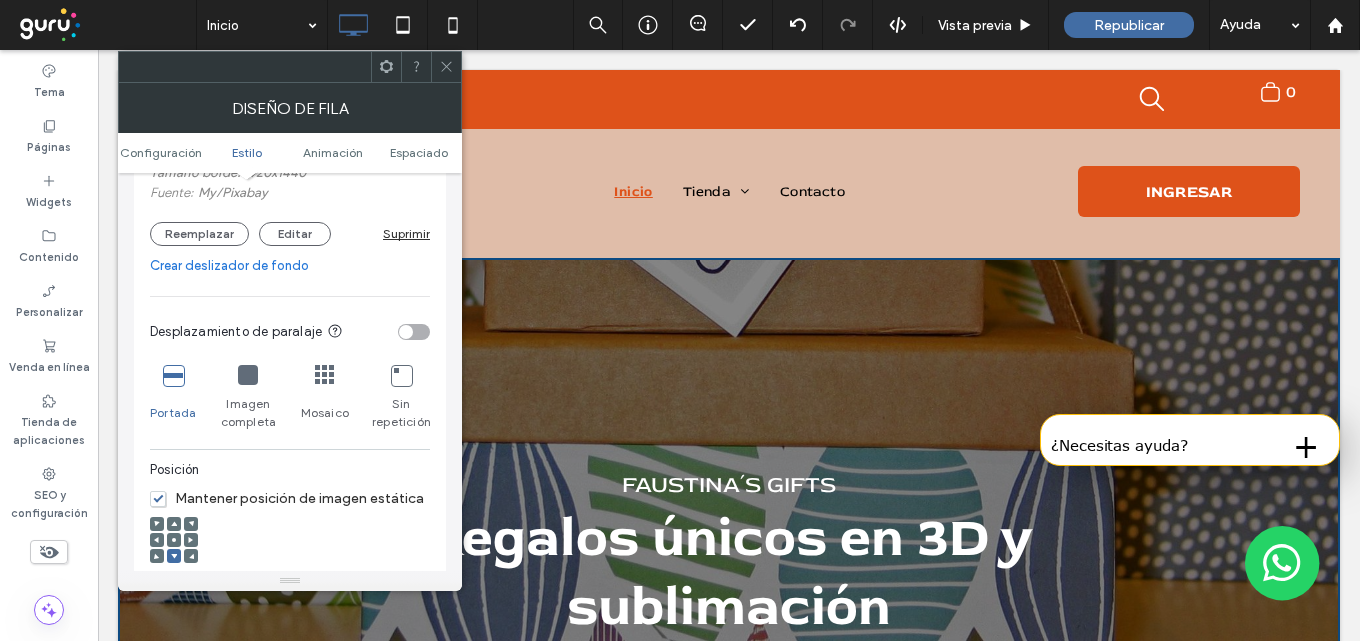click 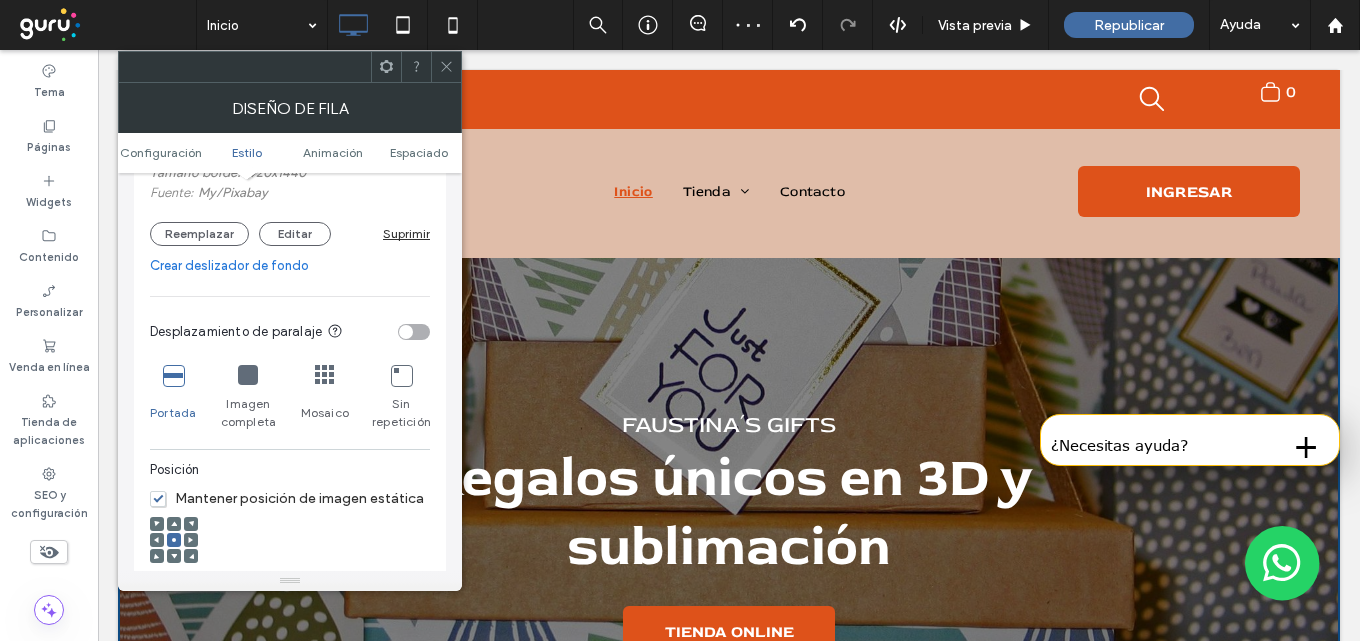 scroll, scrollTop: 0, scrollLeft: 0, axis: both 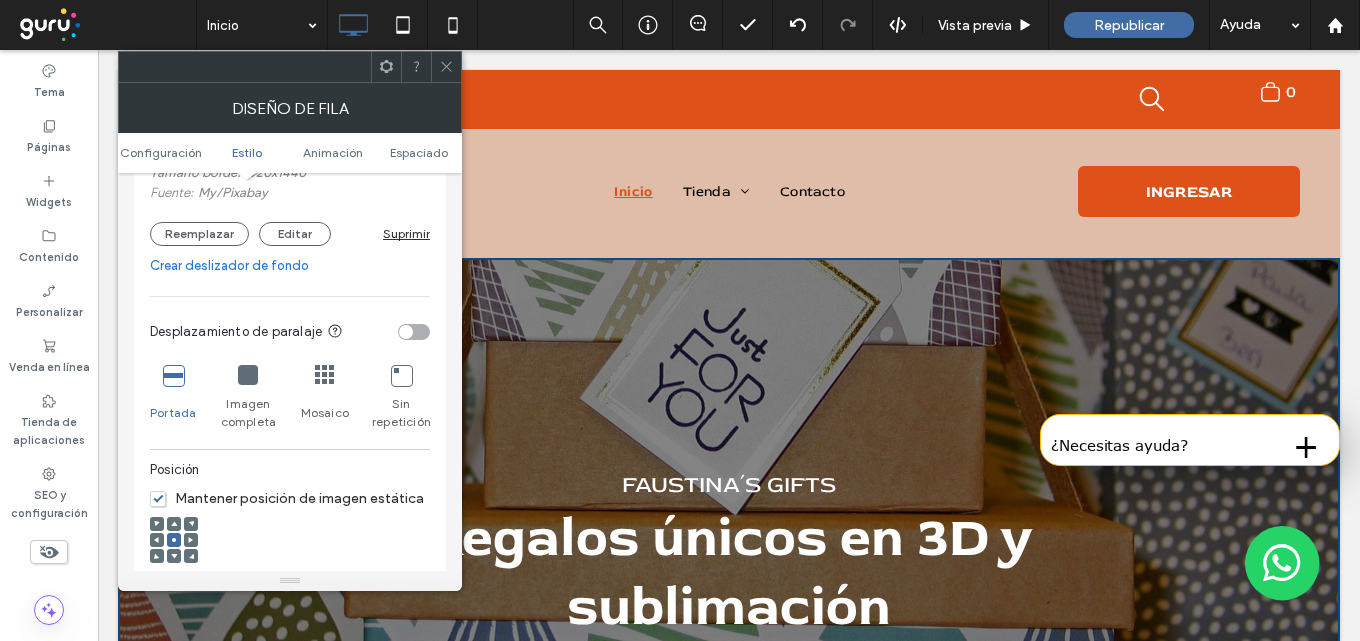 click 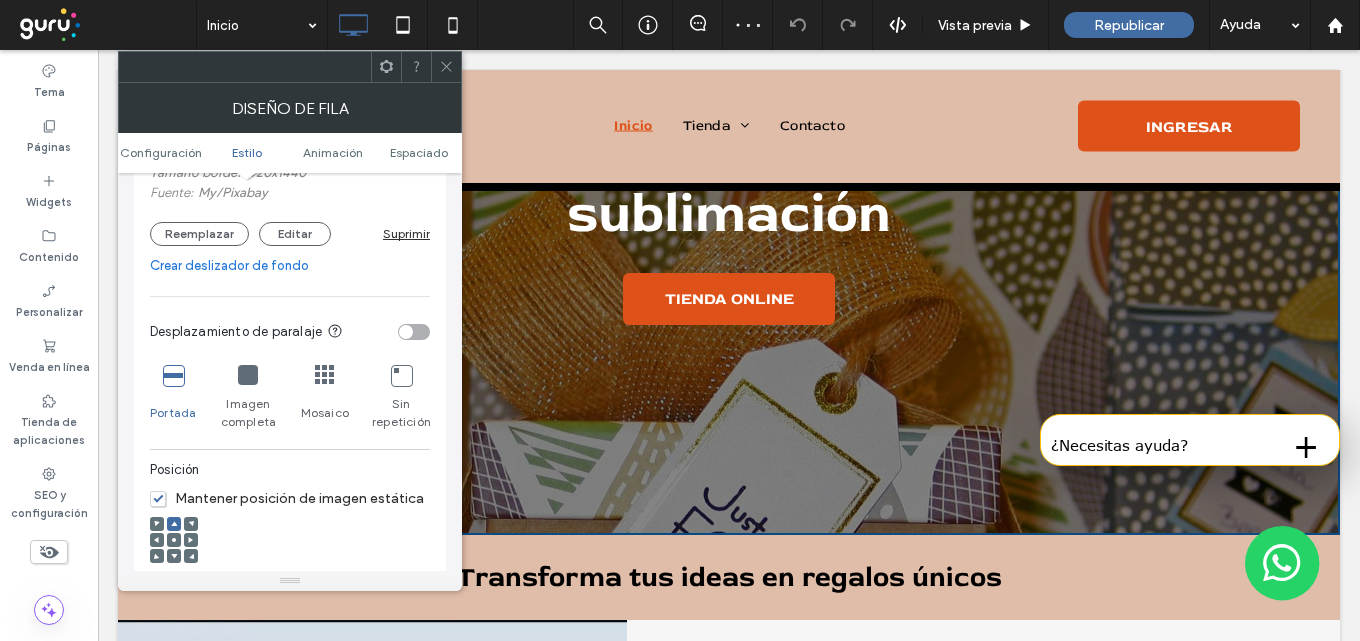 scroll, scrollTop: 0, scrollLeft: 0, axis: both 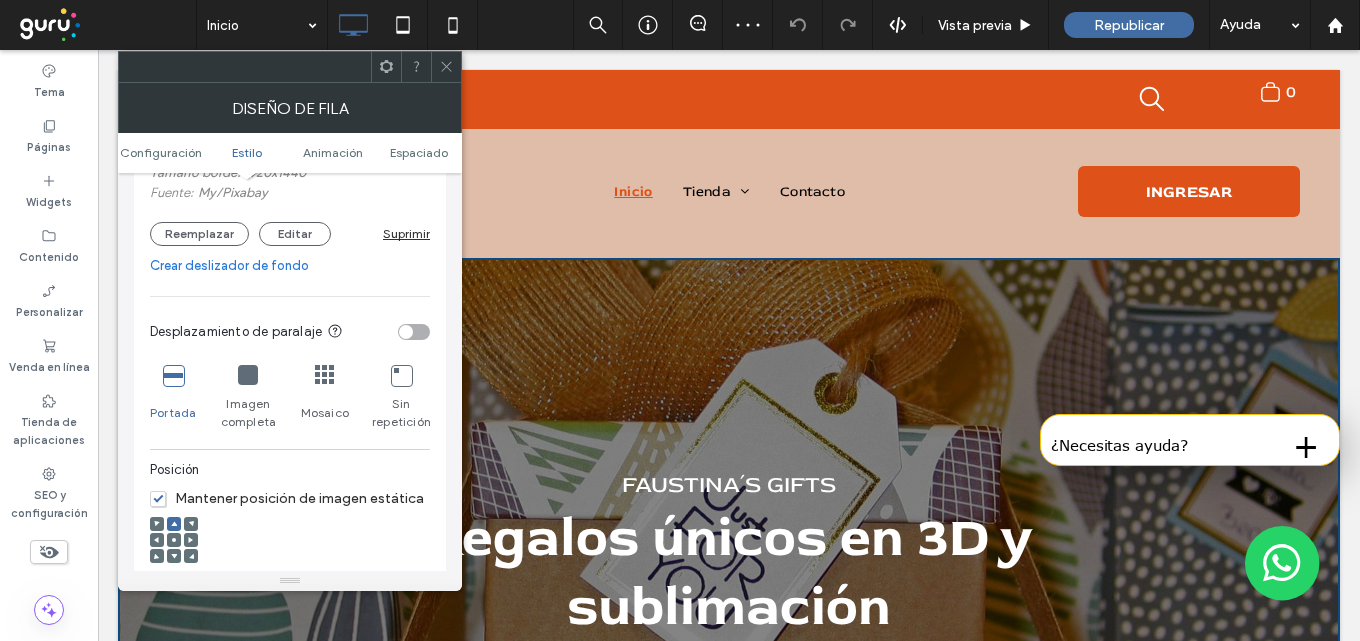 click at bounding box center (174, 540) 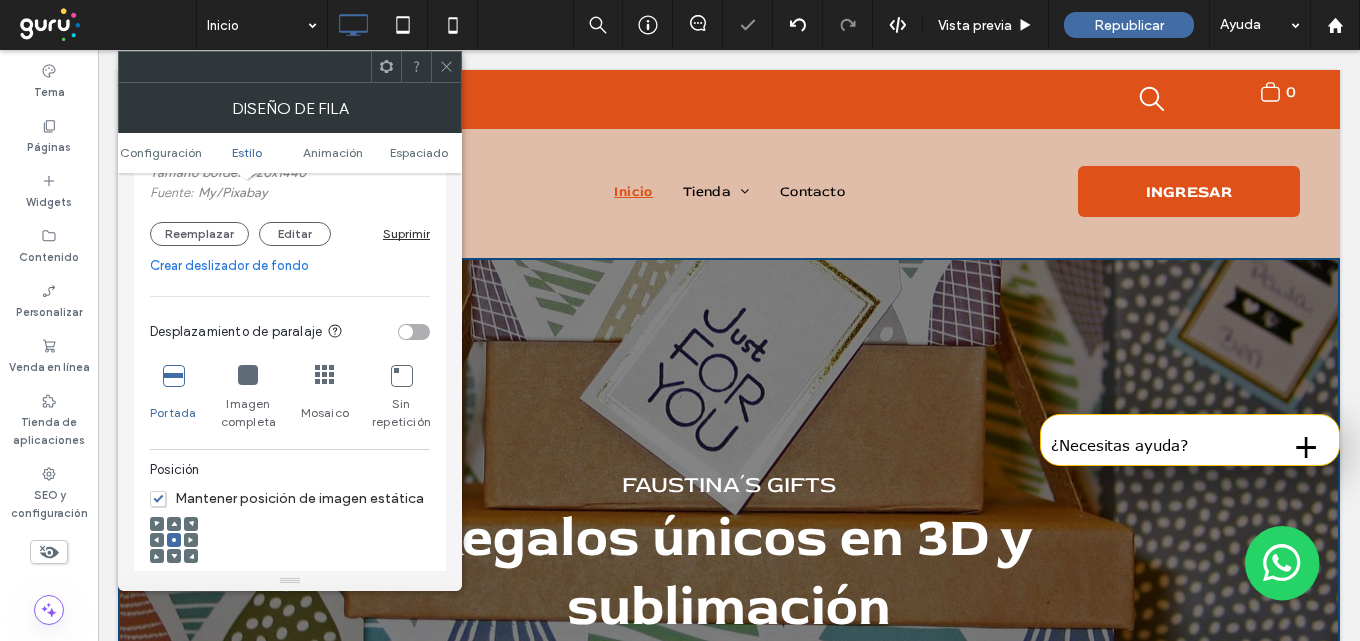 click at bounding box center [248, 375] 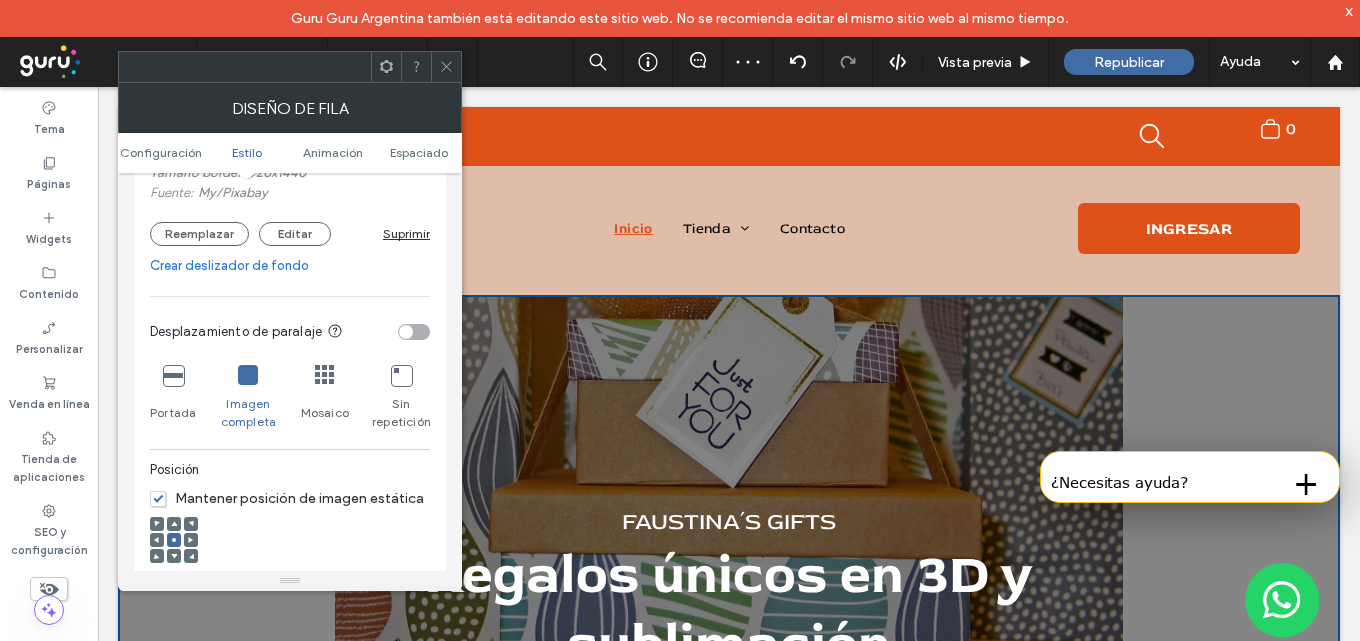 click at bounding box center (173, 375) 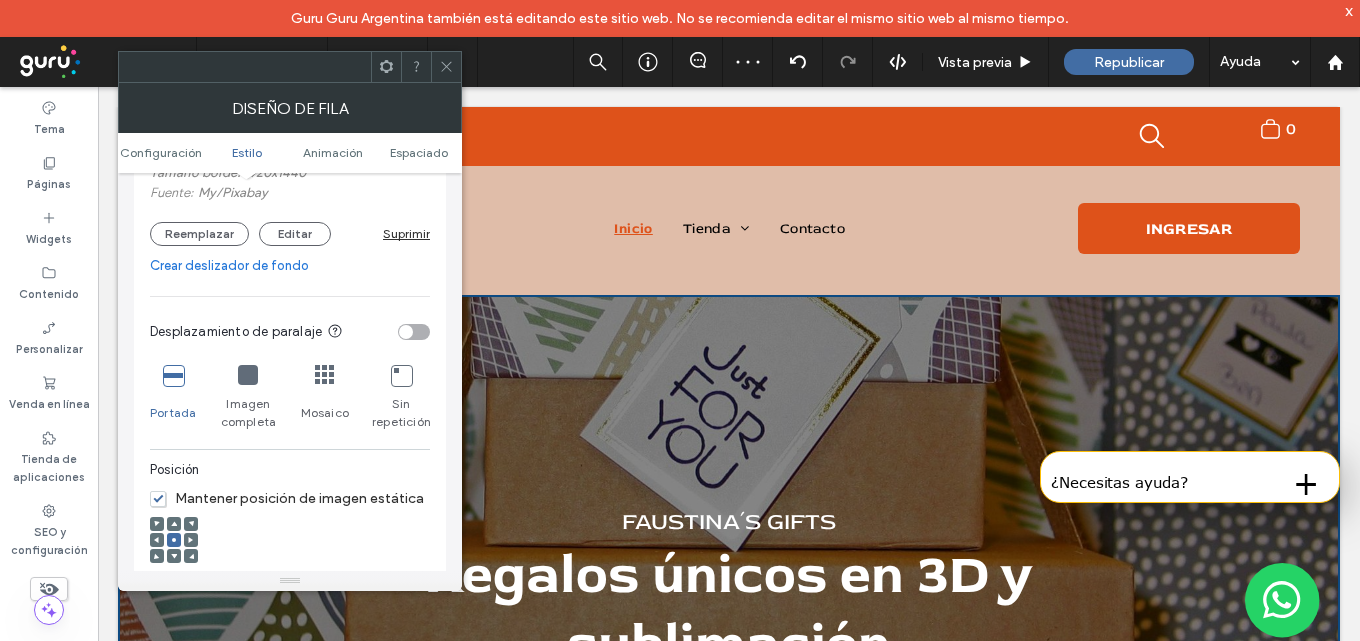 click at bounding box center (446, 67) 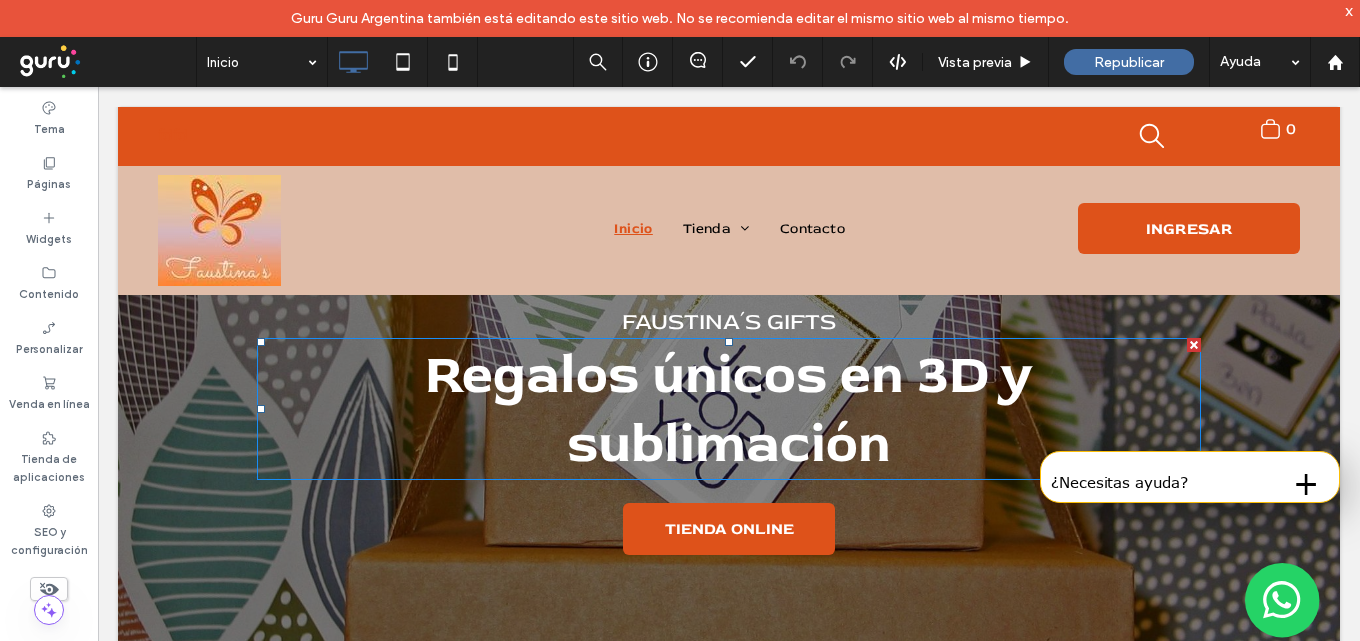 scroll, scrollTop: 0, scrollLeft: 0, axis: both 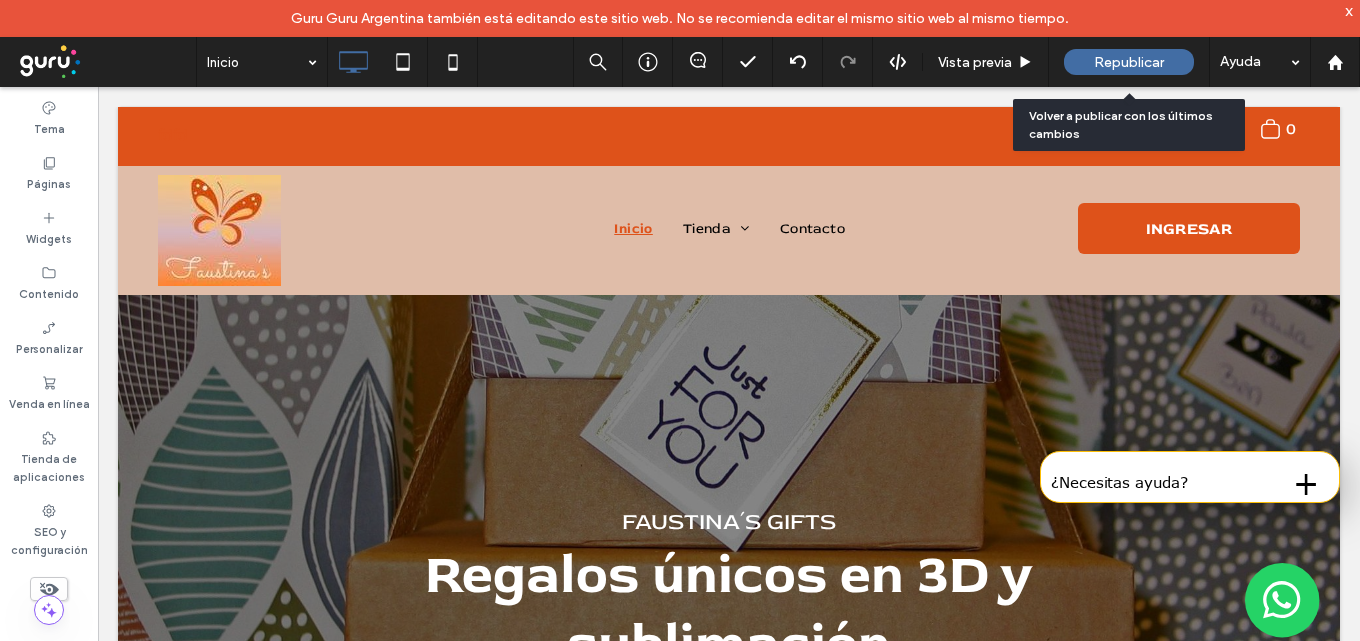 click on "Republicar" at bounding box center [1129, 62] 